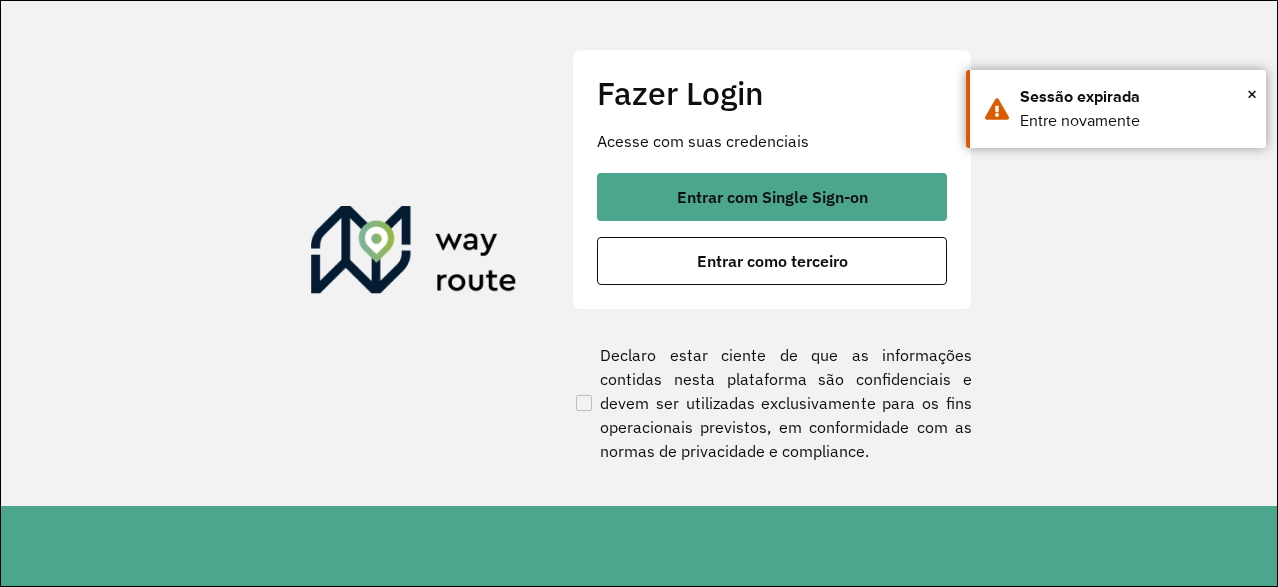 scroll, scrollTop: 0, scrollLeft: 0, axis: both 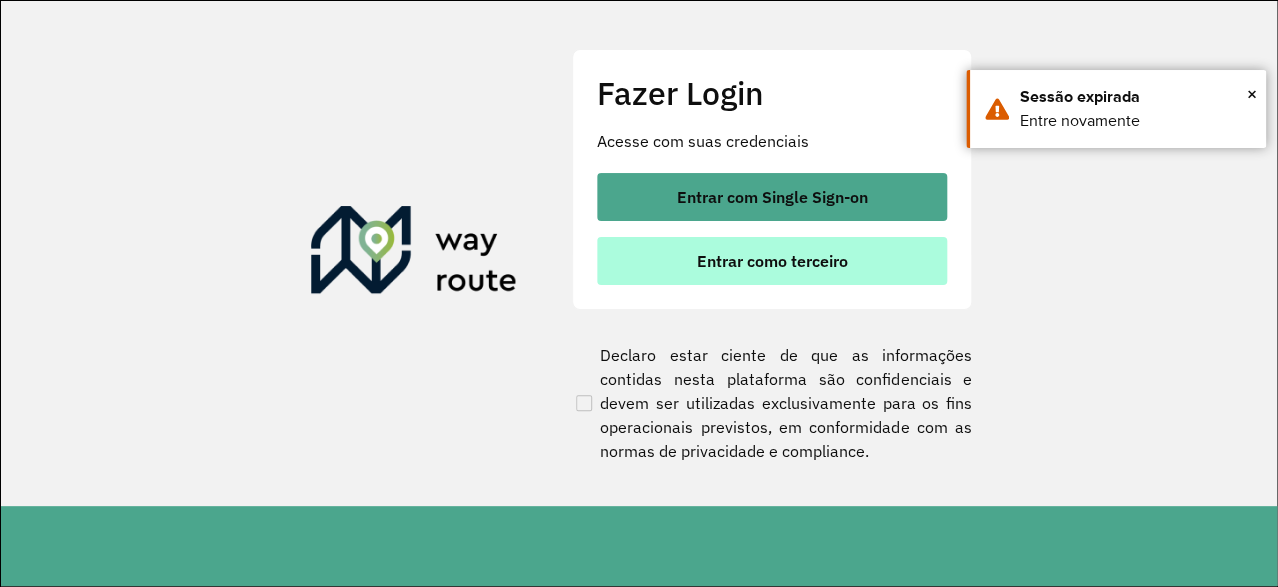 click on "Entrar como terceiro" at bounding box center [772, 261] 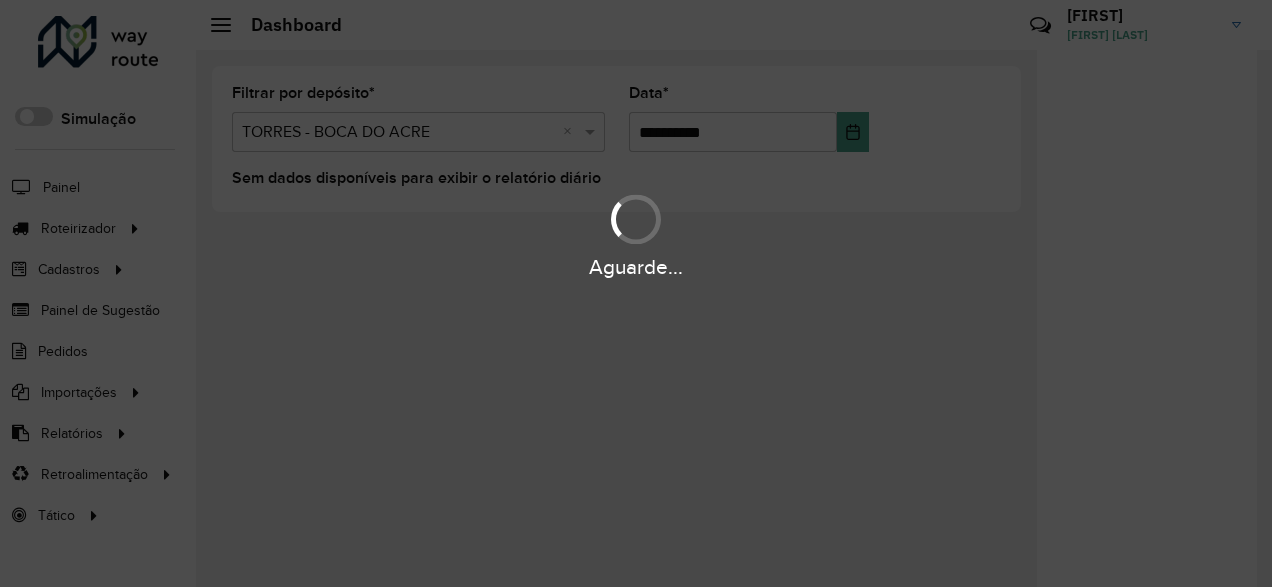 scroll, scrollTop: 0, scrollLeft: 0, axis: both 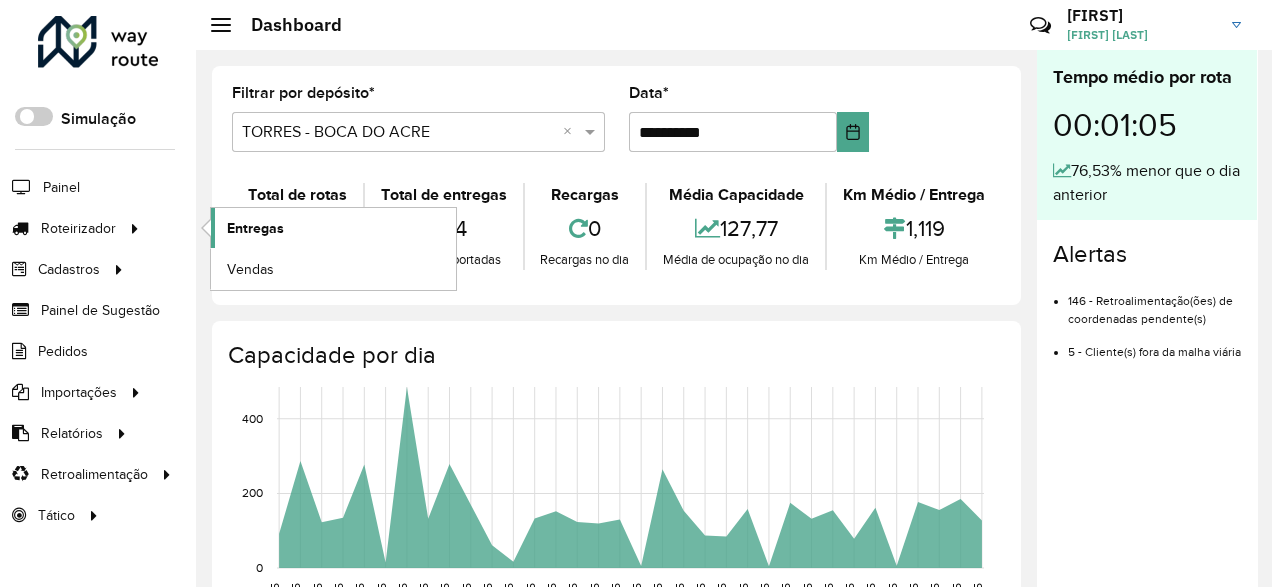 click on "Entregas" 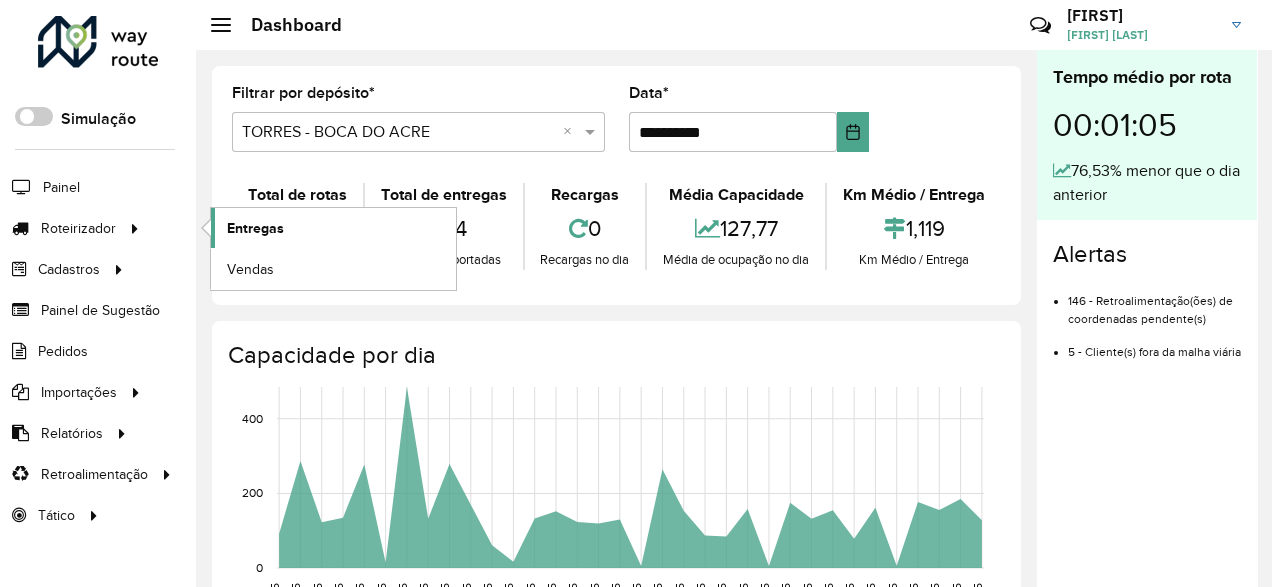 click on "Entregas" 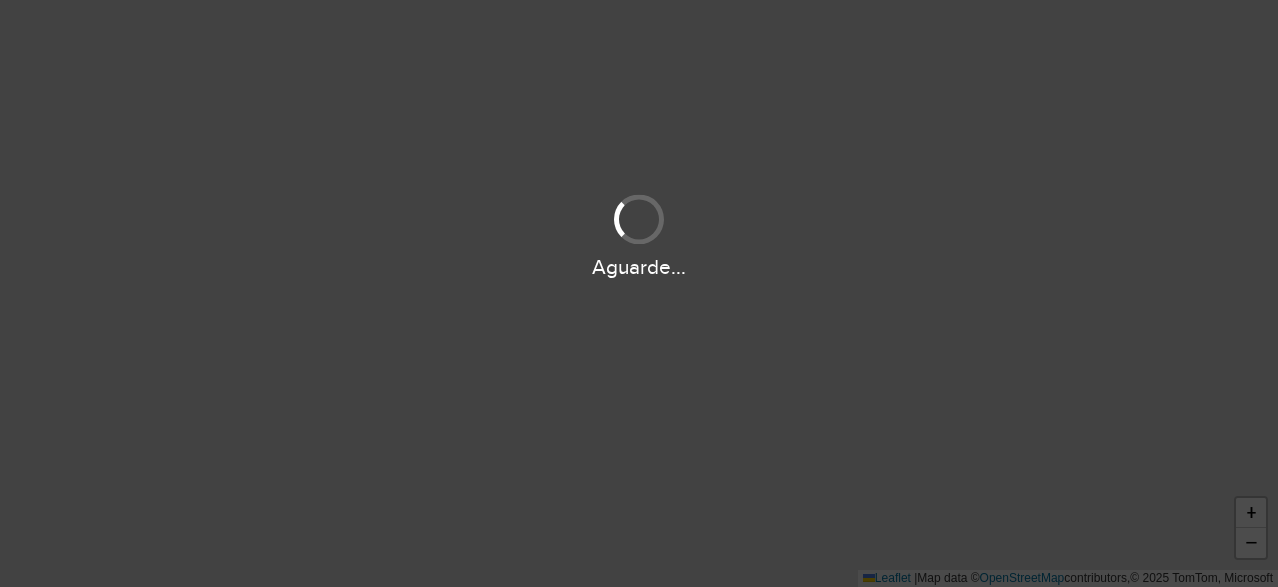 scroll, scrollTop: 0, scrollLeft: 0, axis: both 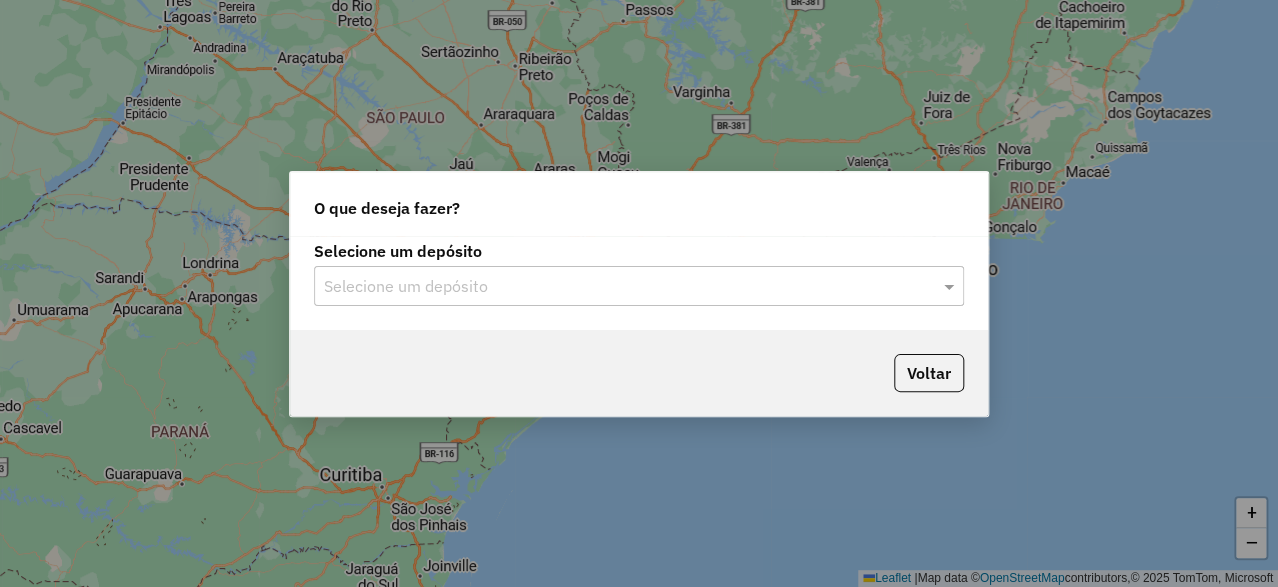 click 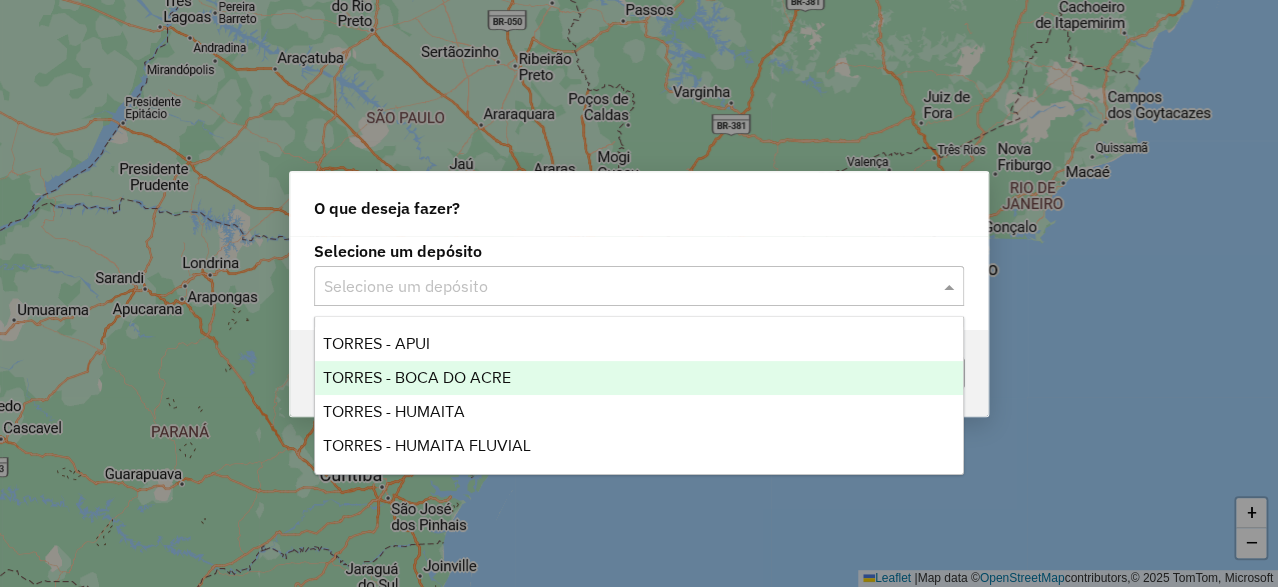 click on "TORRES - BOCA DO ACRE" at bounding box center (417, 377) 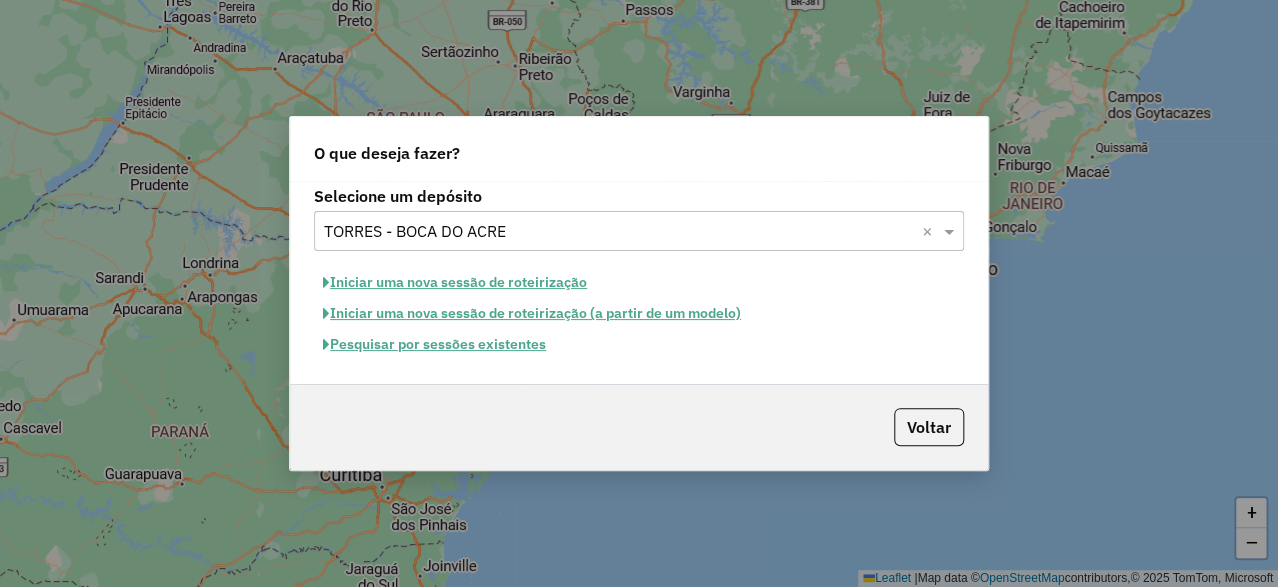 click on "Iniciar uma nova sessão de roteirização" 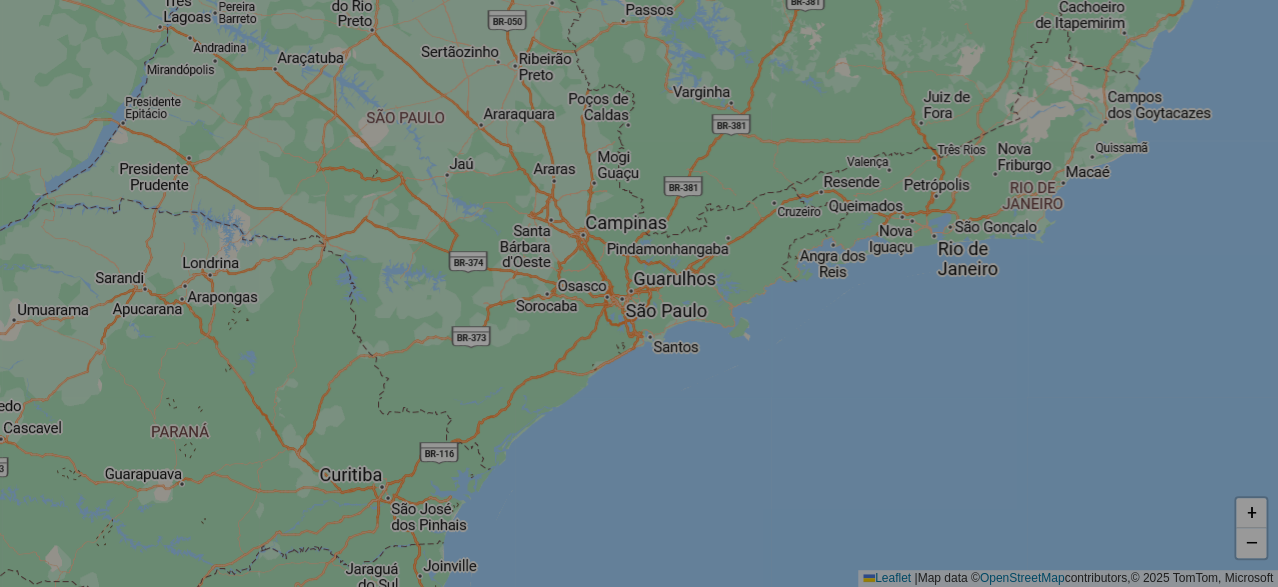 select on "*" 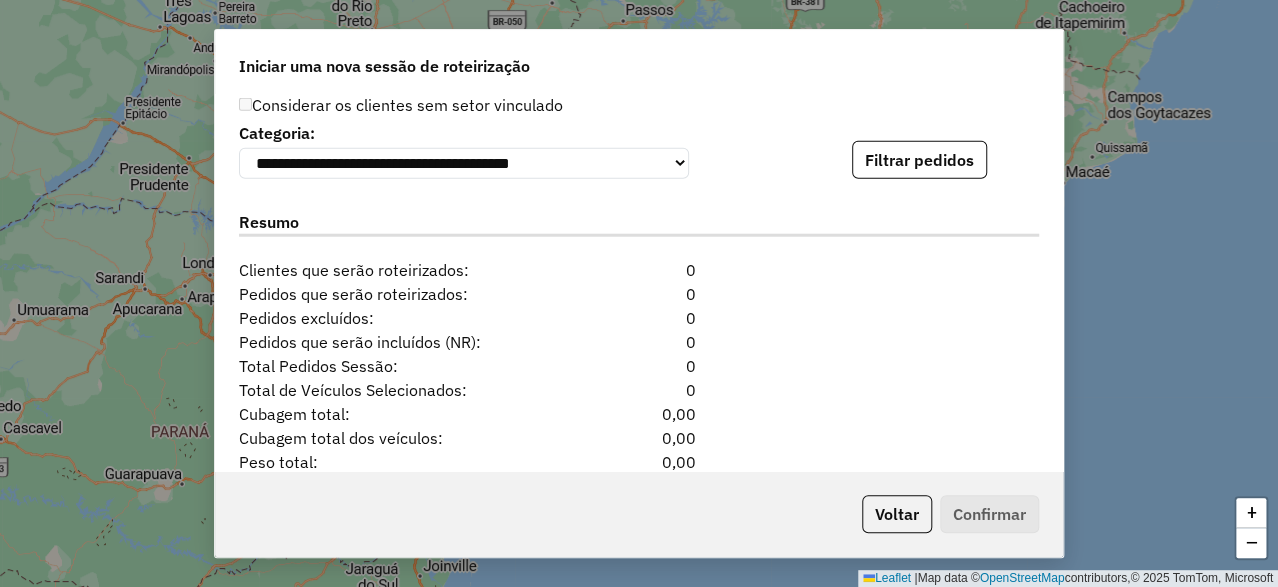 scroll, scrollTop: 1999, scrollLeft: 0, axis: vertical 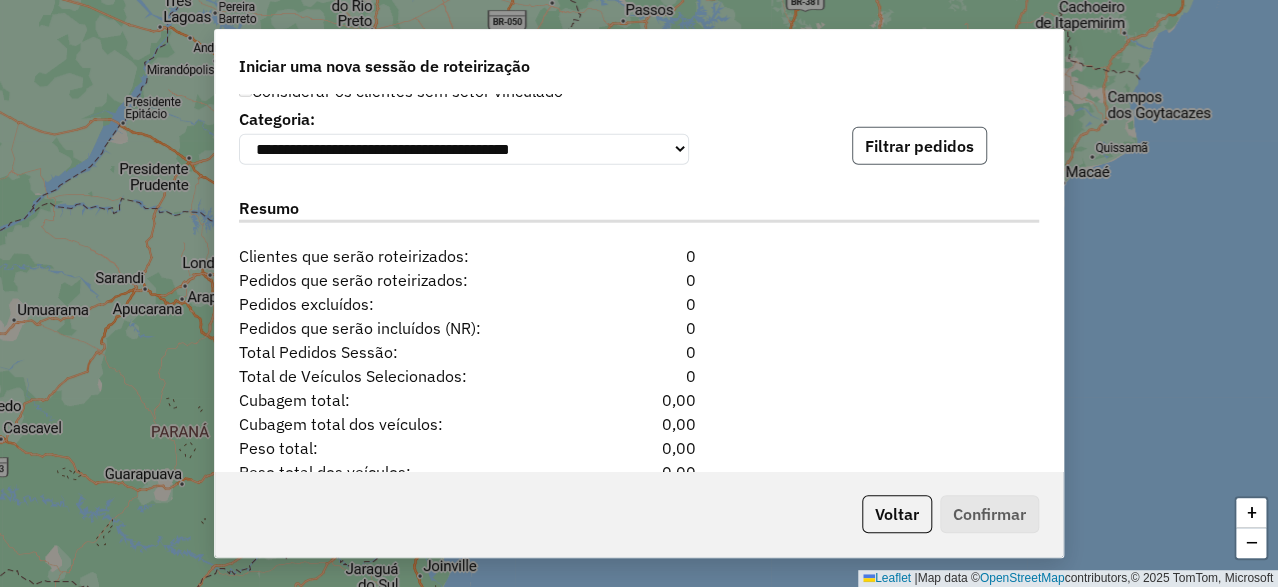 click on "Filtrar pedidos" 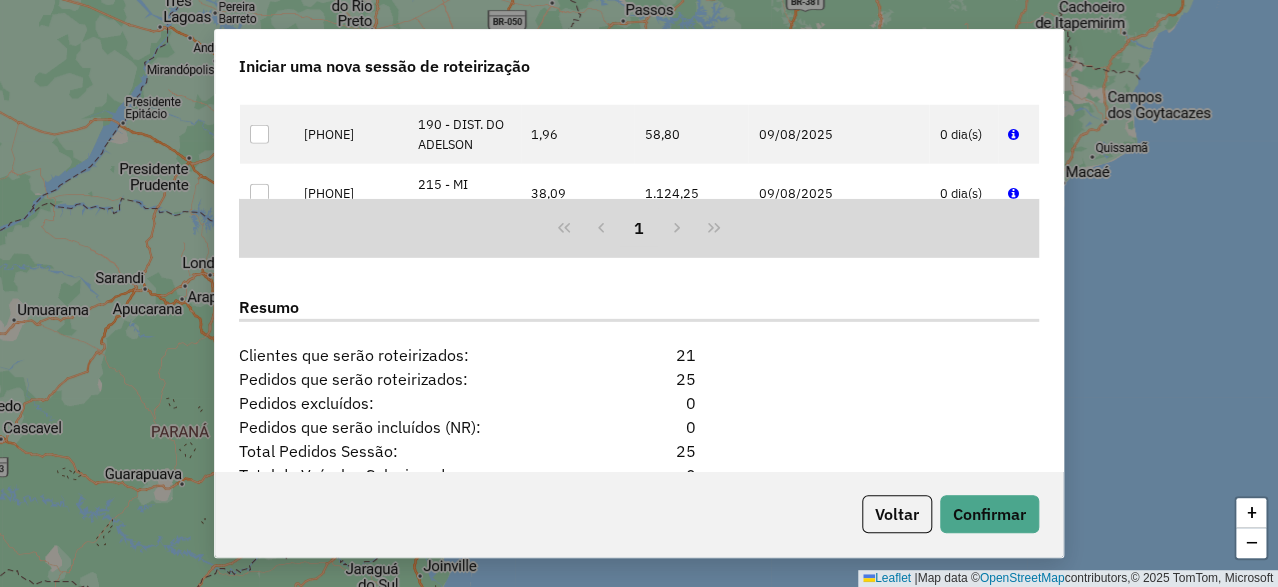 scroll, scrollTop: 2520, scrollLeft: 0, axis: vertical 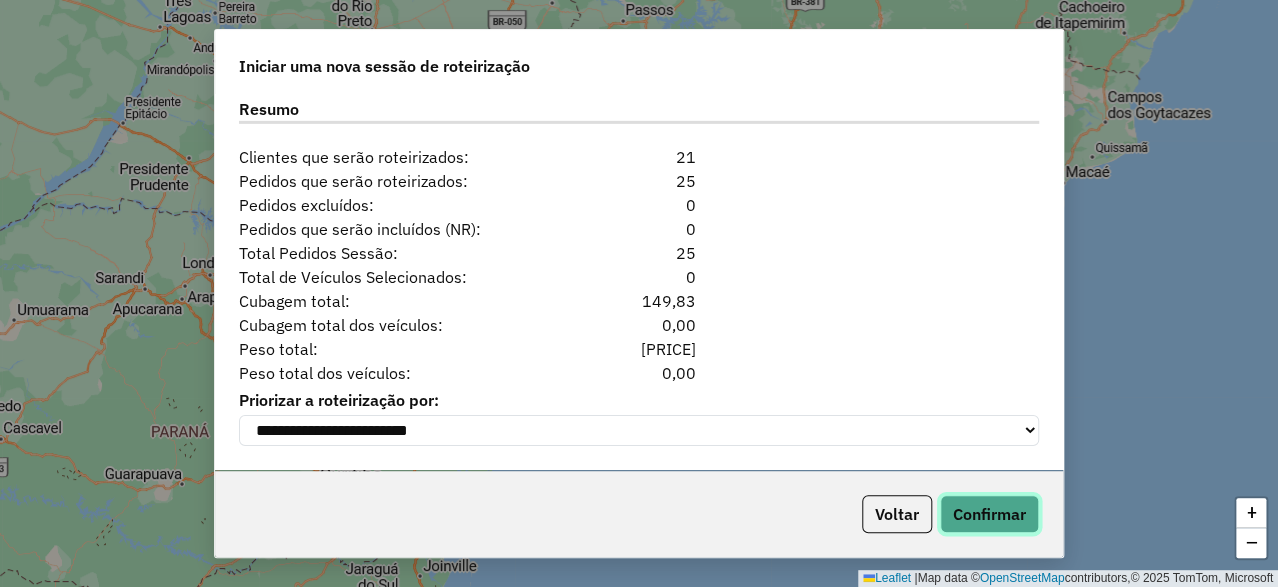 click on "Confirmar" 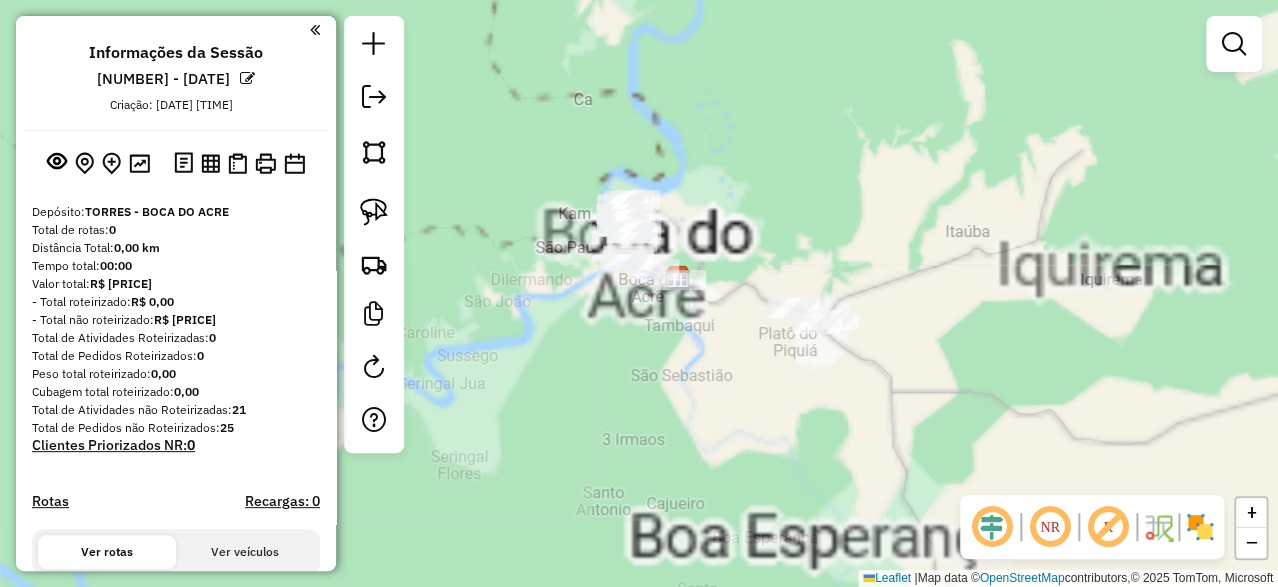 drag, startPoint x: 808, startPoint y: 271, endPoint x: 446, endPoint y: 166, distance: 376.9204 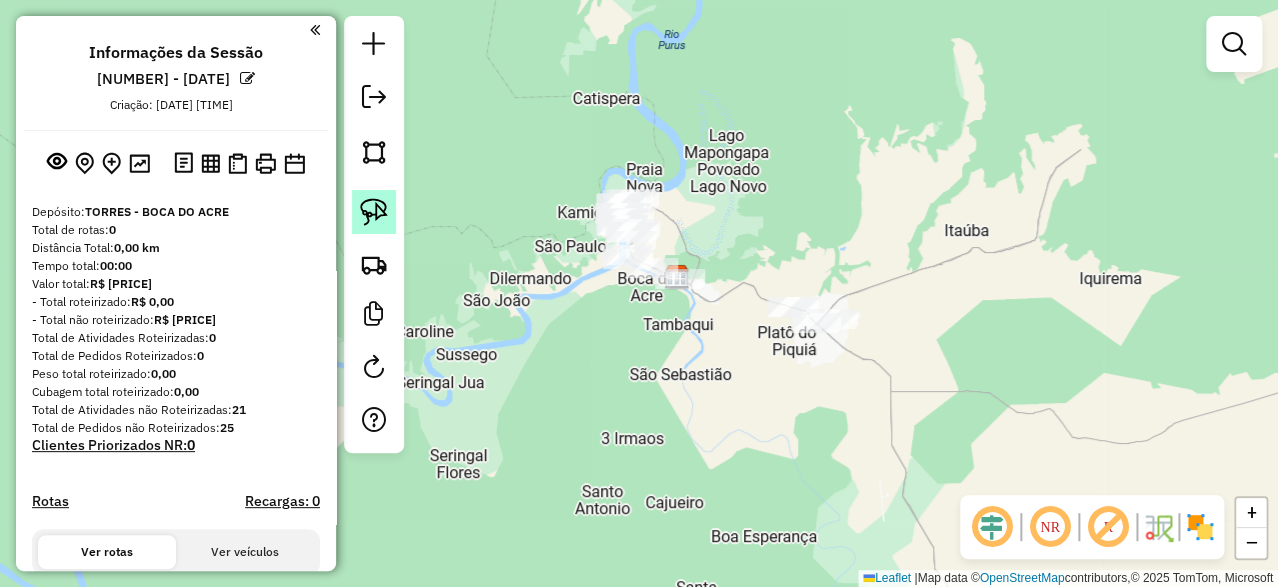 click 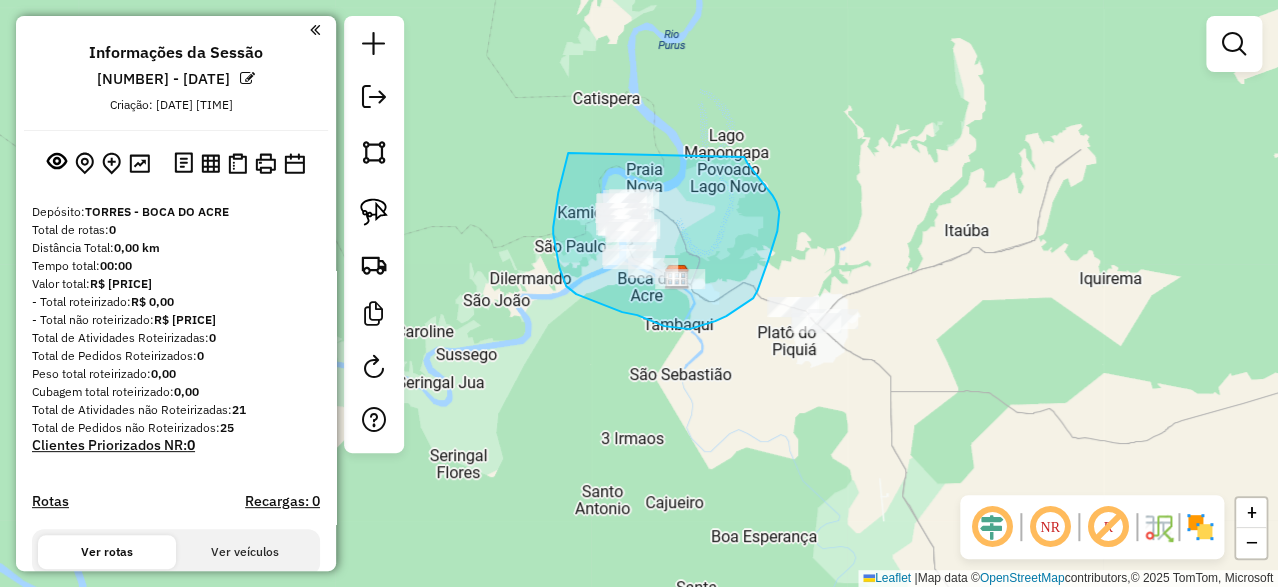 drag, startPoint x: 558, startPoint y: 193, endPoint x: 744, endPoint y: 157, distance: 189.45184 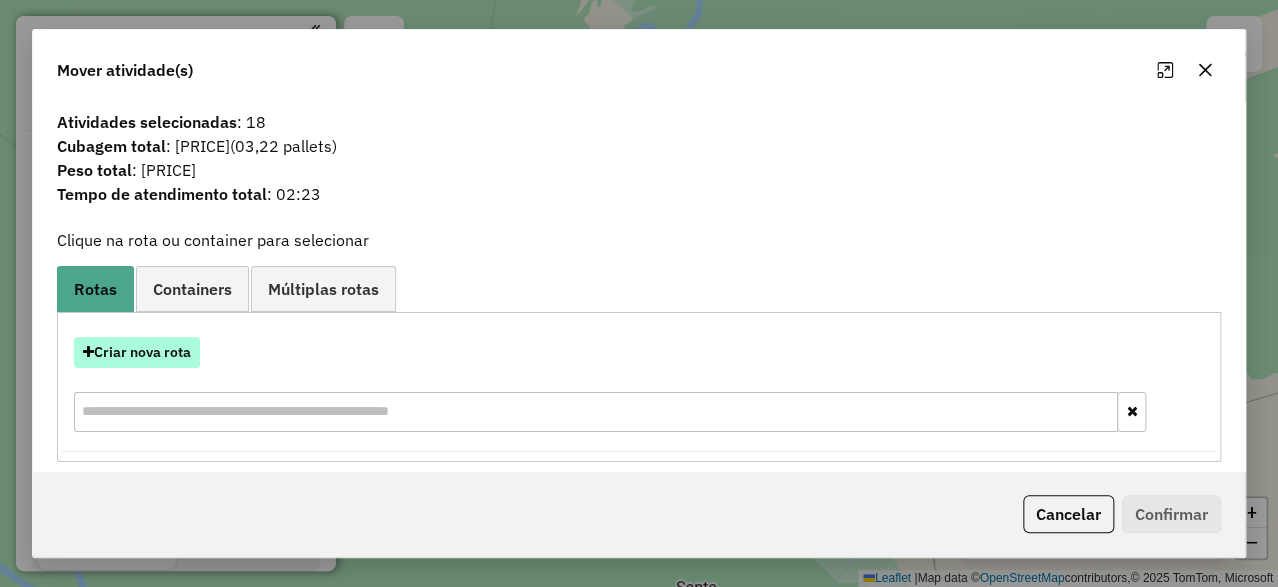 click on "Criar nova rota" at bounding box center [137, 352] 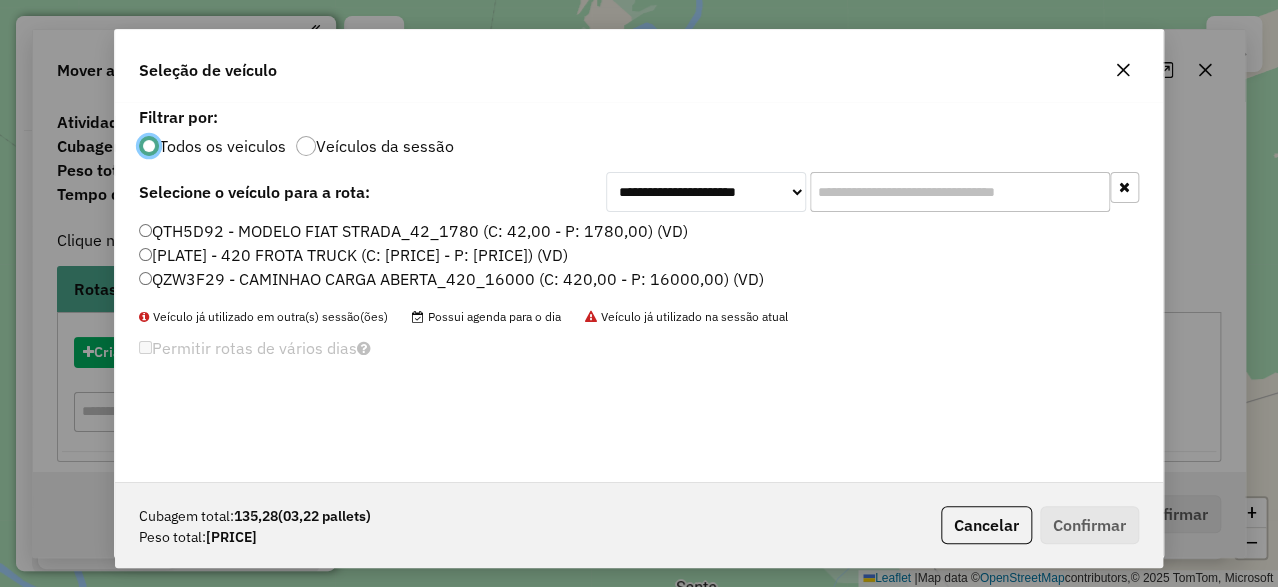 scroll, scrollTop: 11, scrollLeft: 5, axis: both 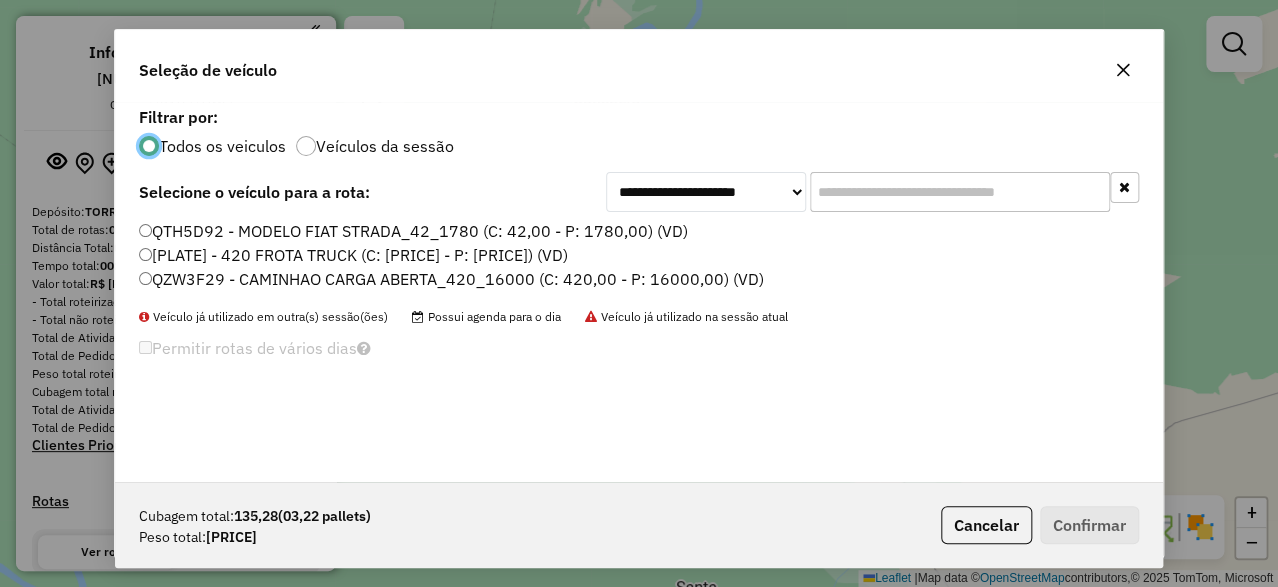 click on "[PLATE] - 420 FROTA TRUCK (C: [PRICE] - P: [PRICE]) (VD)" 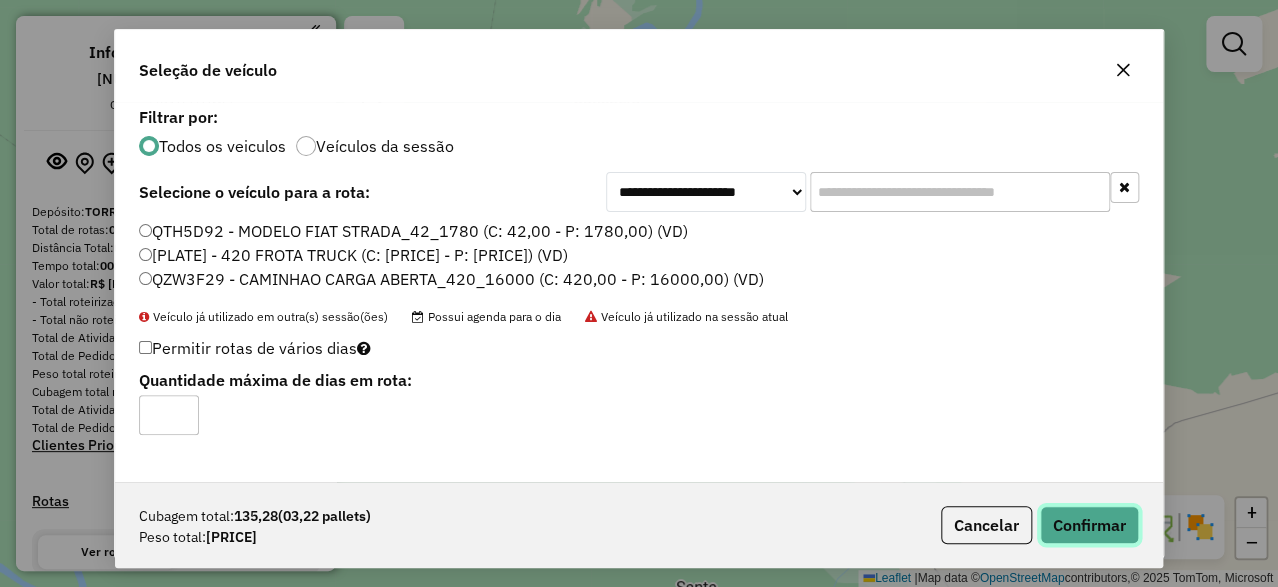 click on "Confirmar" 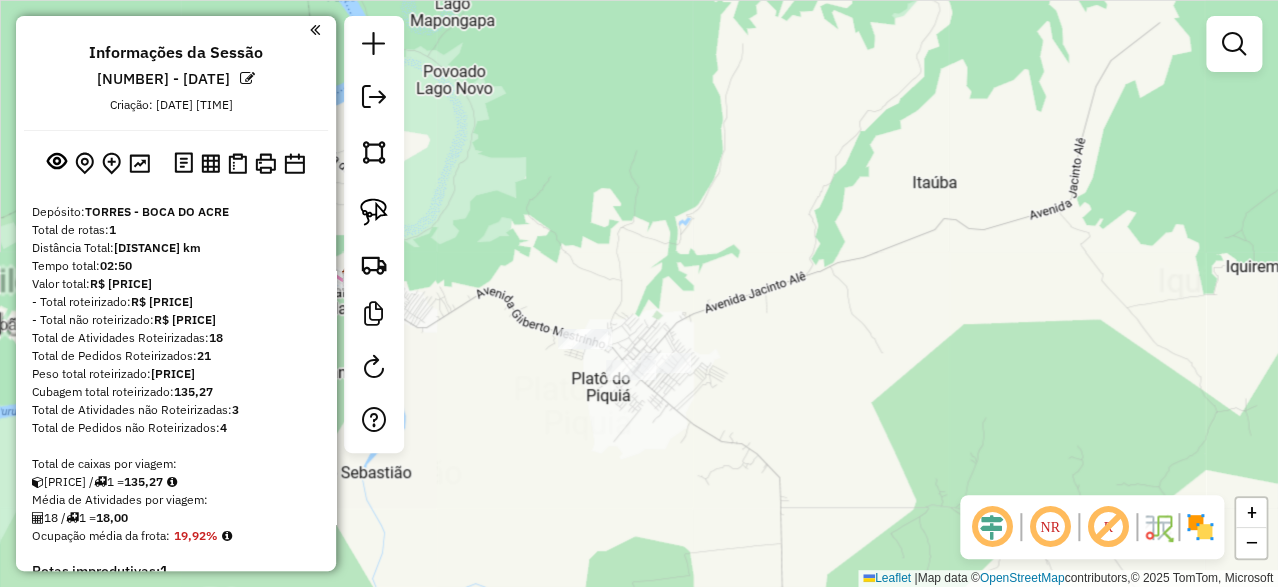 drag, startPoint x: 655, startPoint y: 286, endPoint x: 723, endPoint y: 235, distance: 85 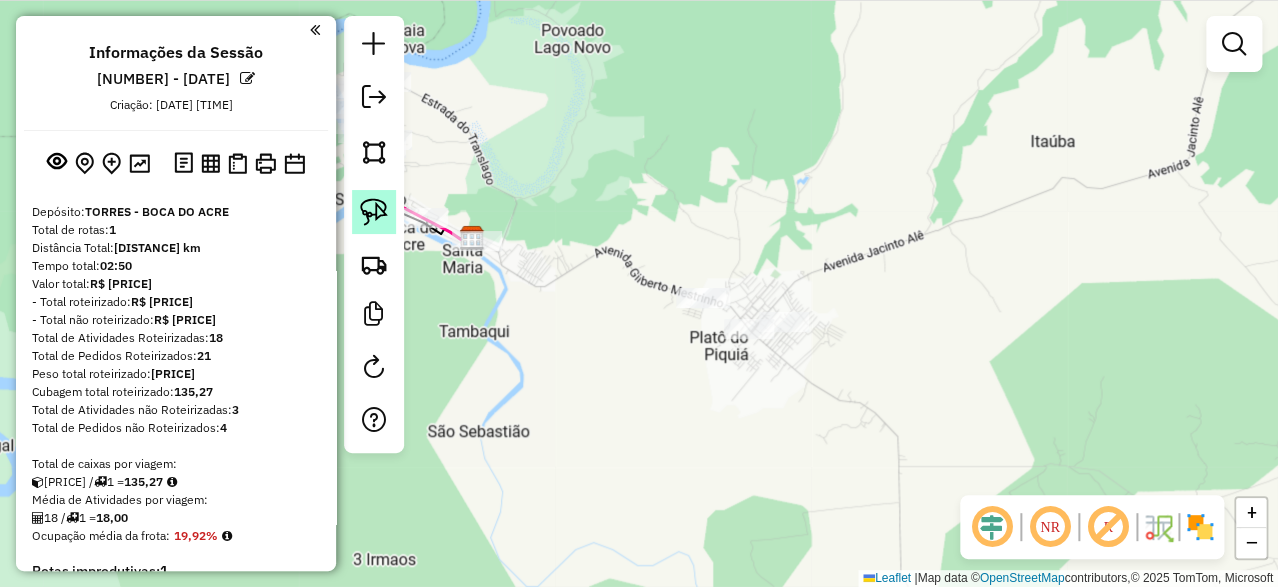 click 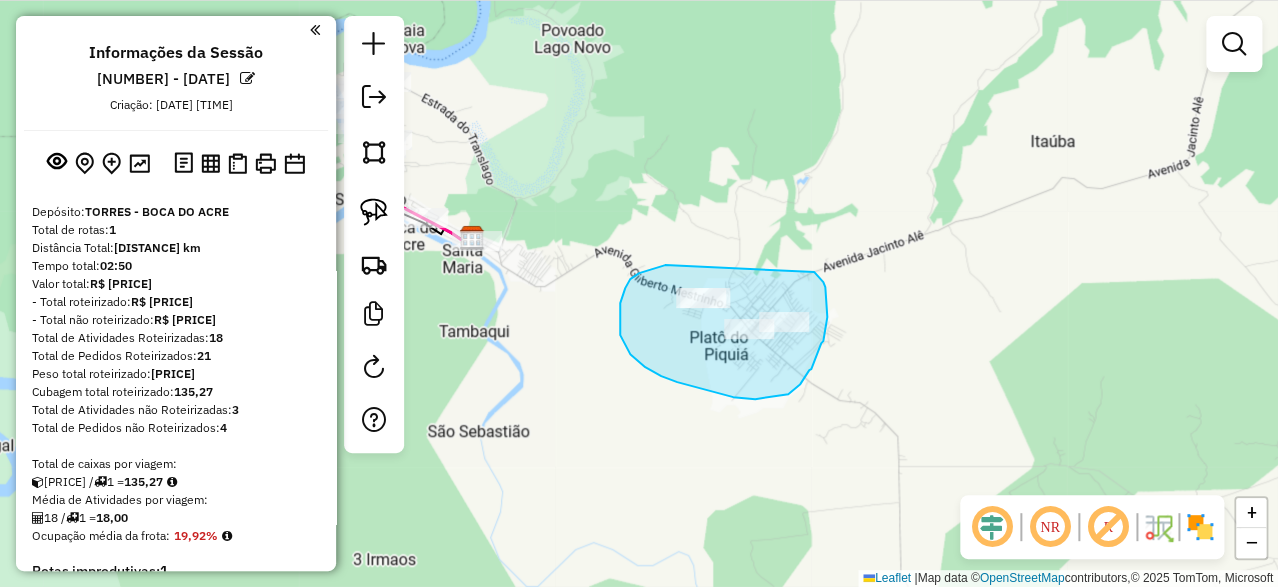 drag, startPoint x: 625, startPoint y: 288, endPoint x: 814, endPoint y: 272, distance: 189.67604 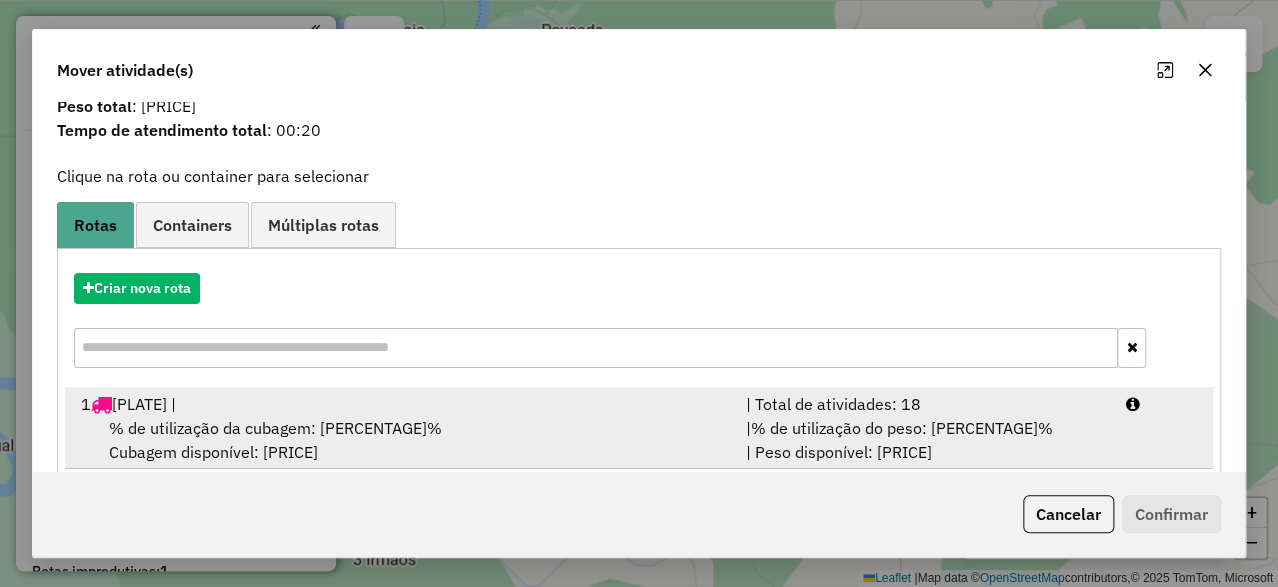 scroll, scrollTop: 95, scrollLeft: 0, axis: vertical 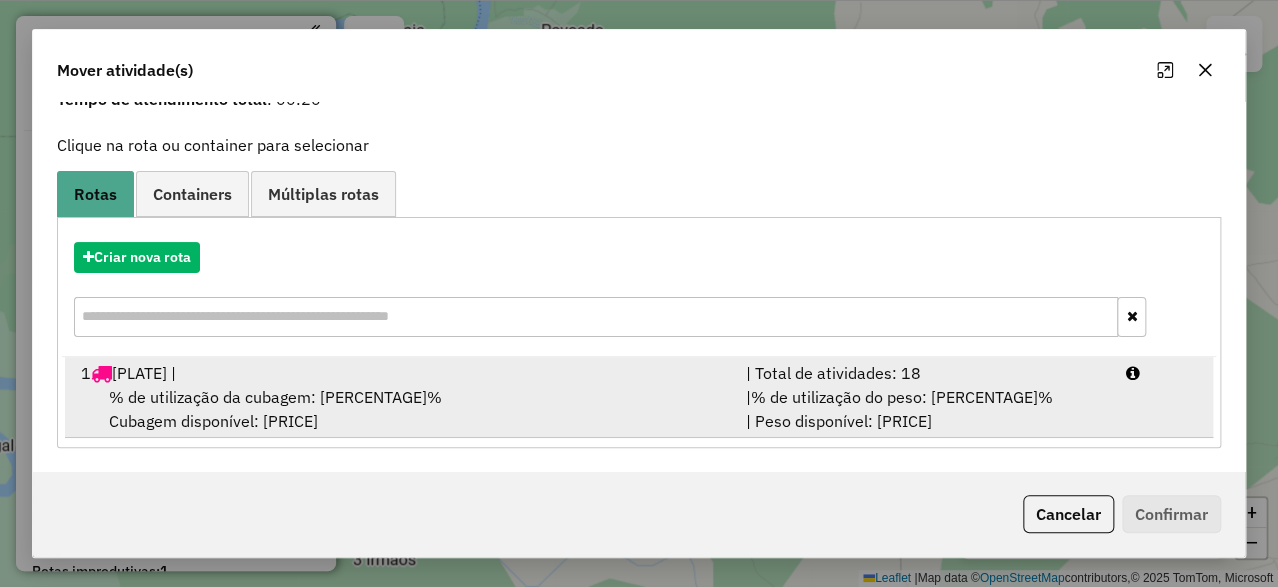 click on "% de utilização da cubagem: [PERCENTAGE]%" at bounding box center (275, 397) 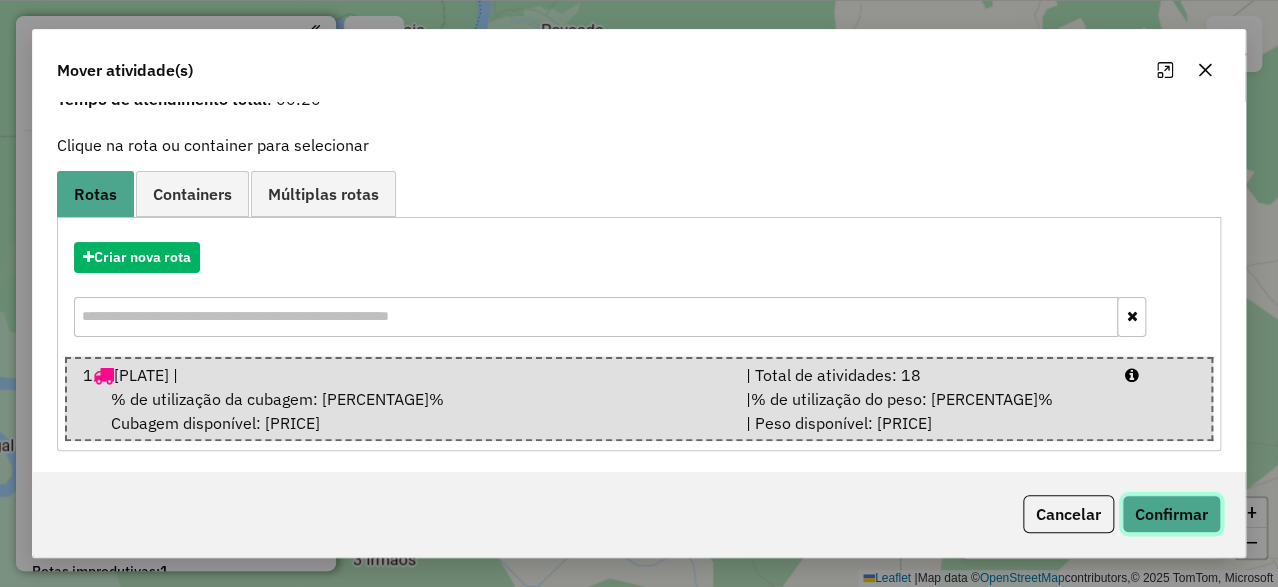 click on "Confirmar" 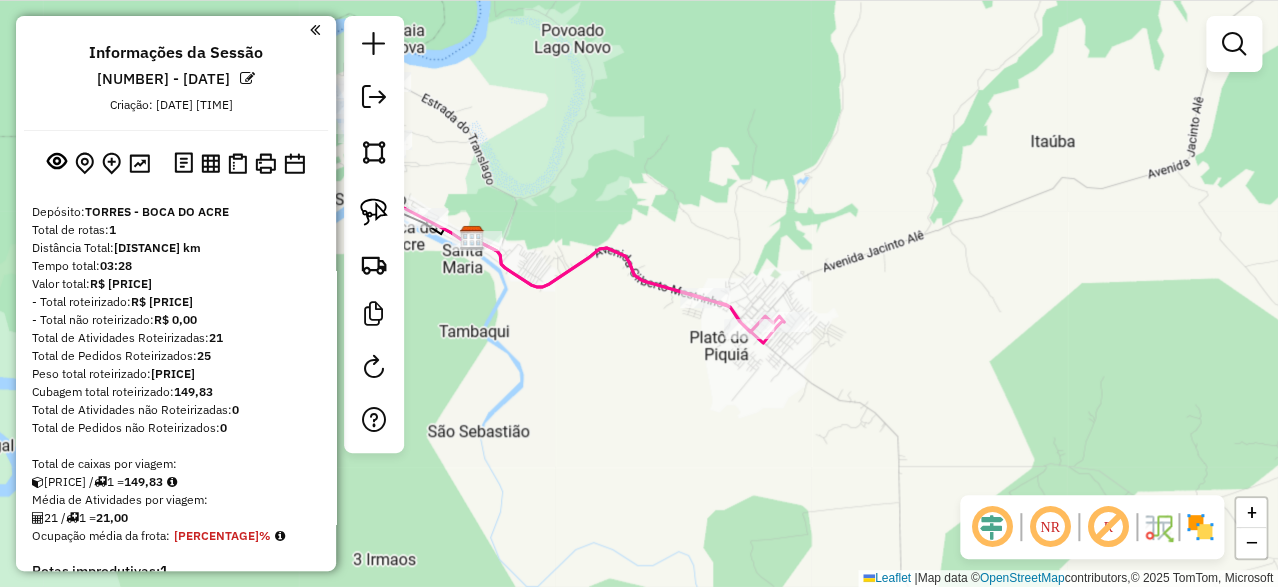 scroll, scrollTop: 0, scrollLeft: 0, axis: both 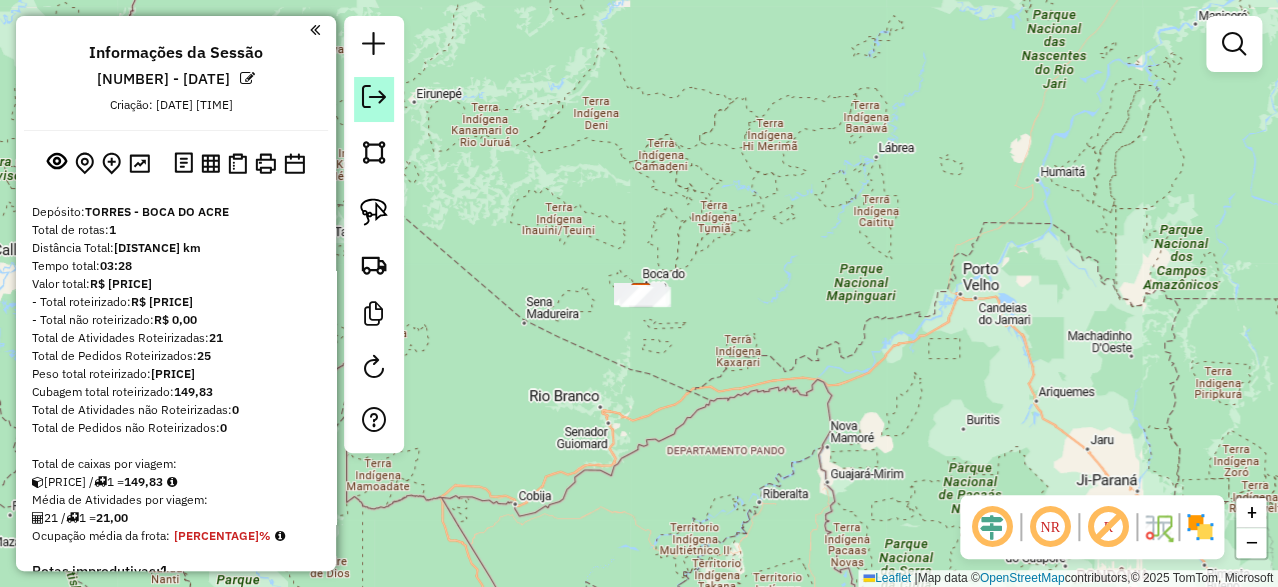 click 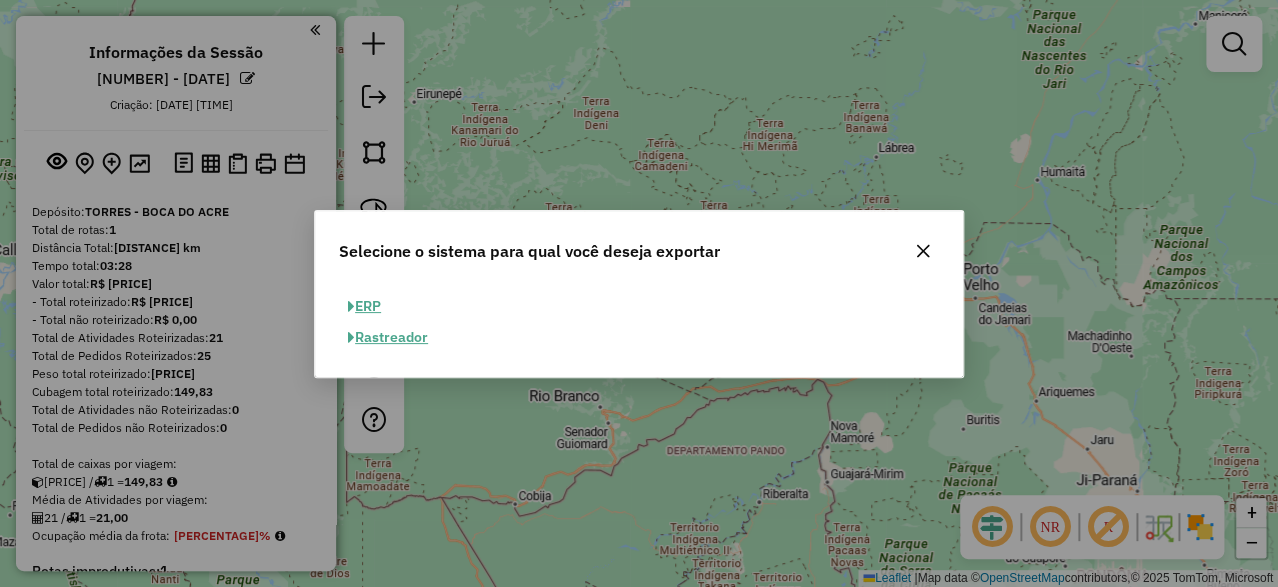 click on "ERP" 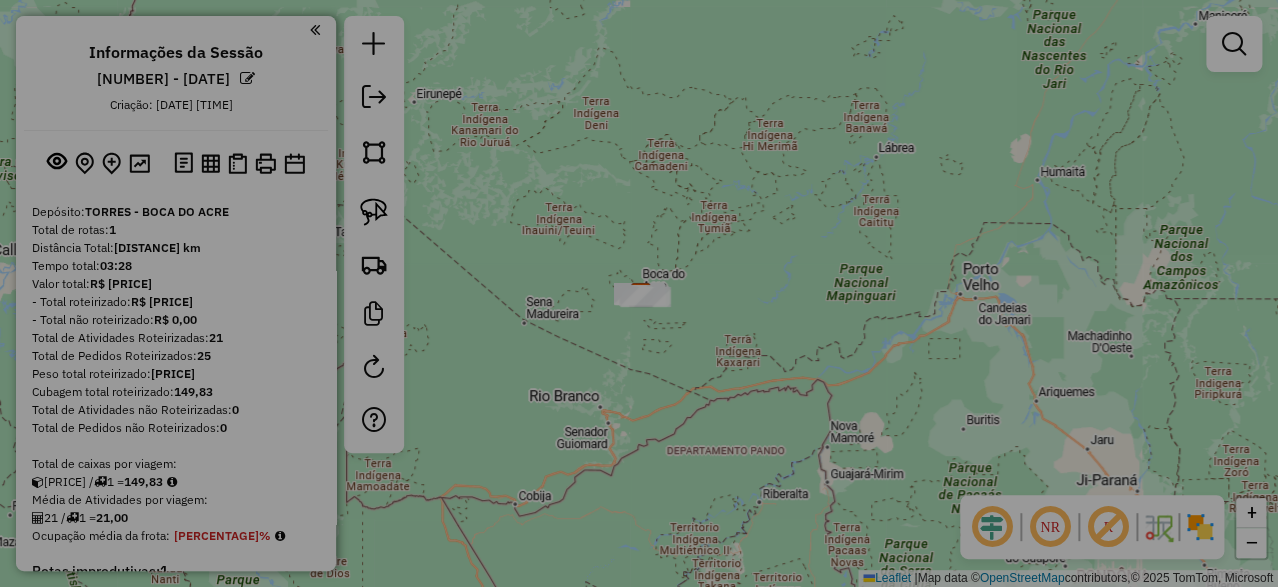 select on "**" 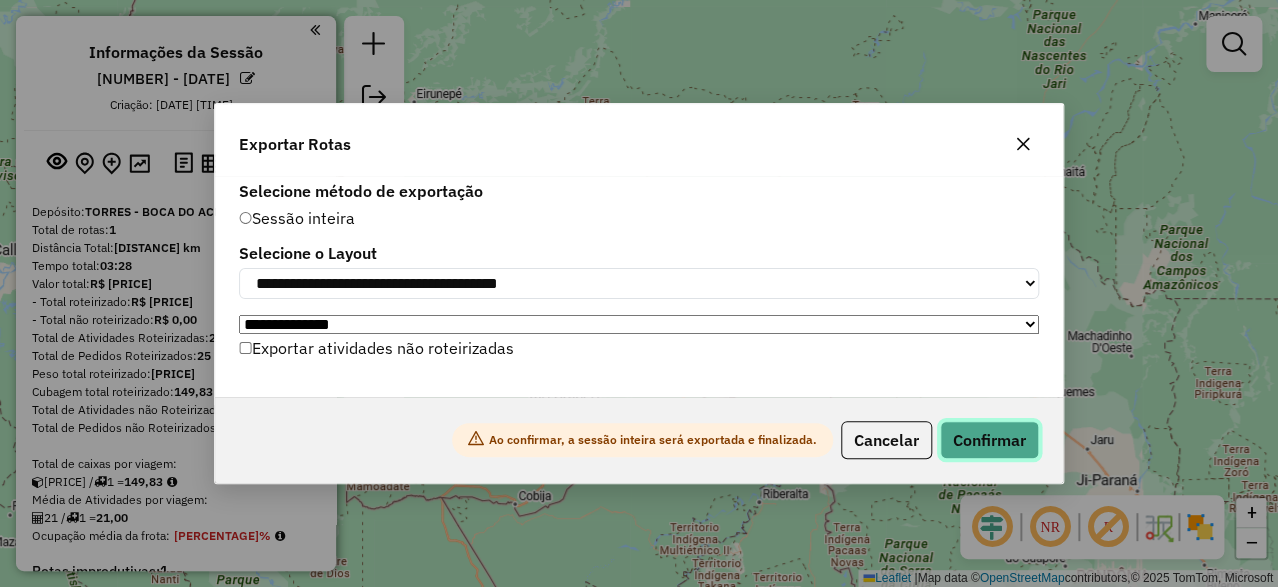 click on "Confirmar" 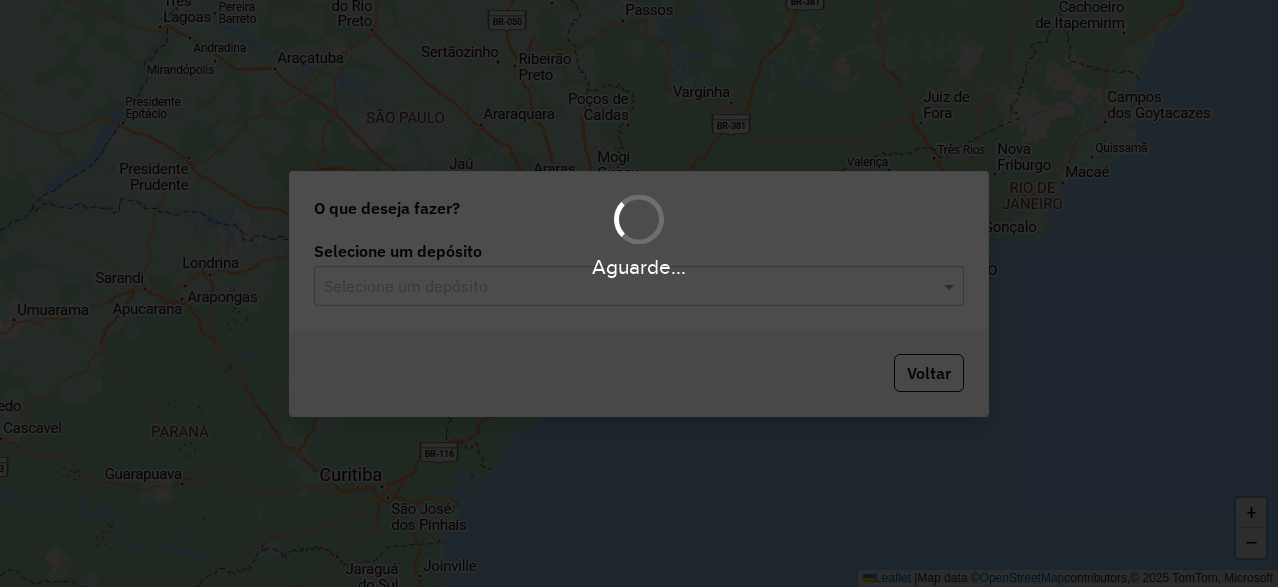 scroll, scrollTop: 0, scrollLeft: 0, axis: both 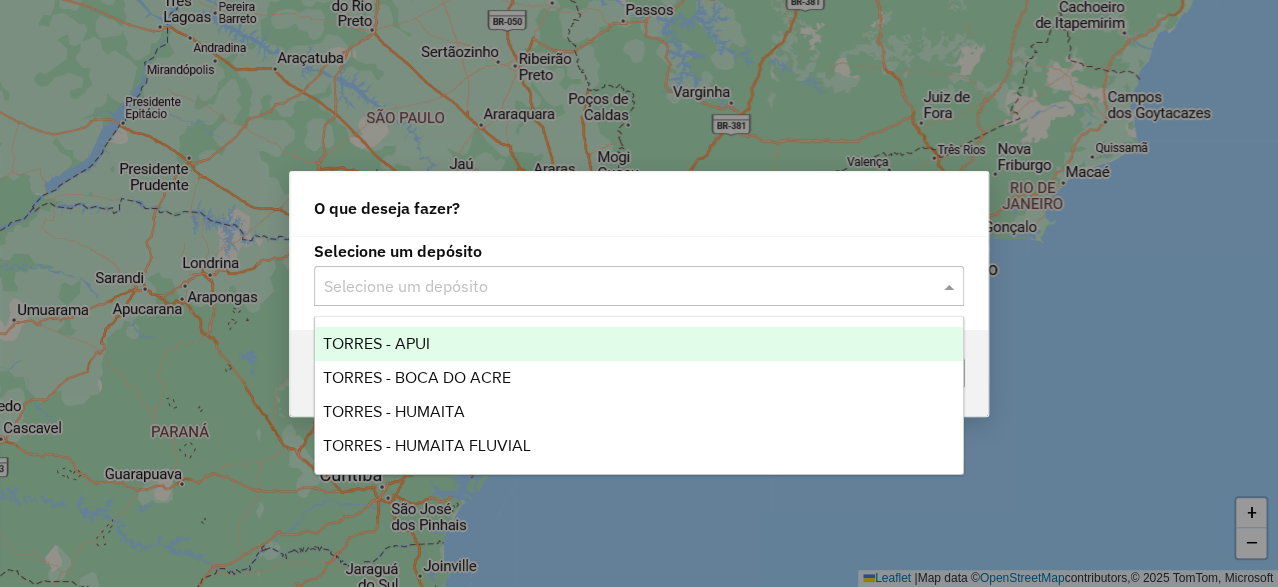click 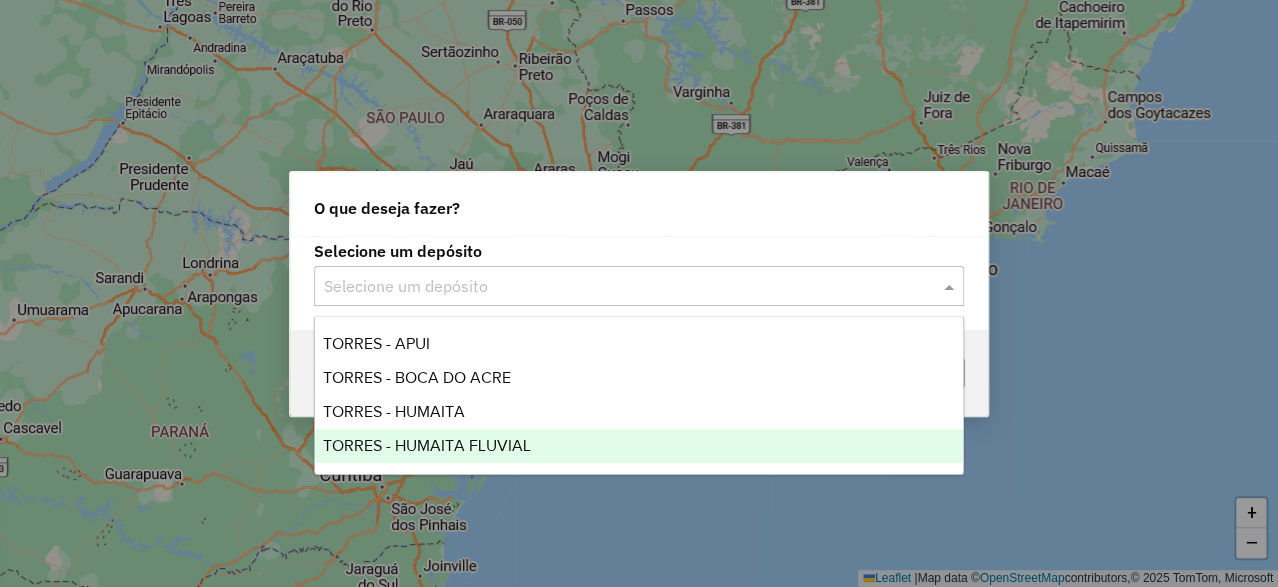 click on "TORRES - HUMAITA FLUVIAL" at bounding box center (427, 445) 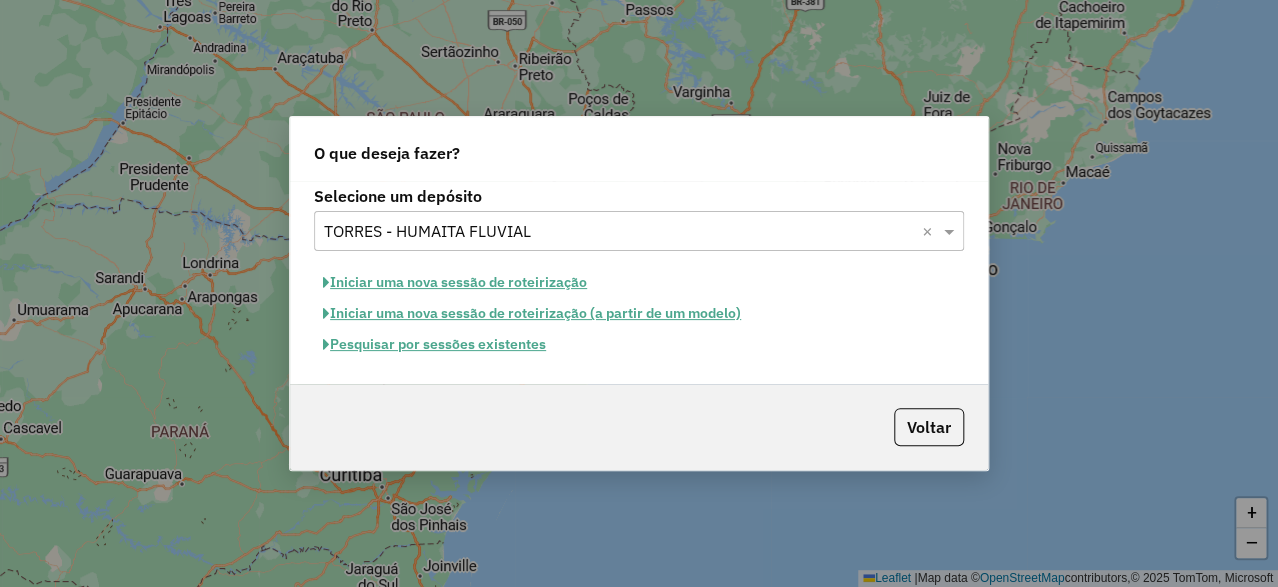 click on "Iniciar uma nova sessão de roteirização" 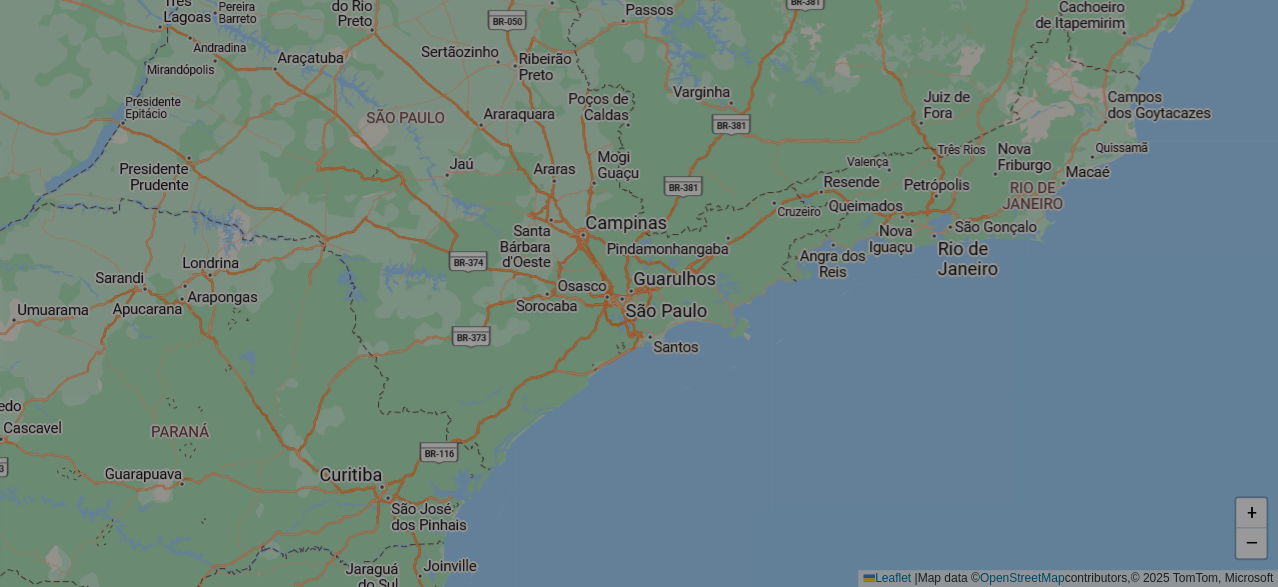 select on "*" 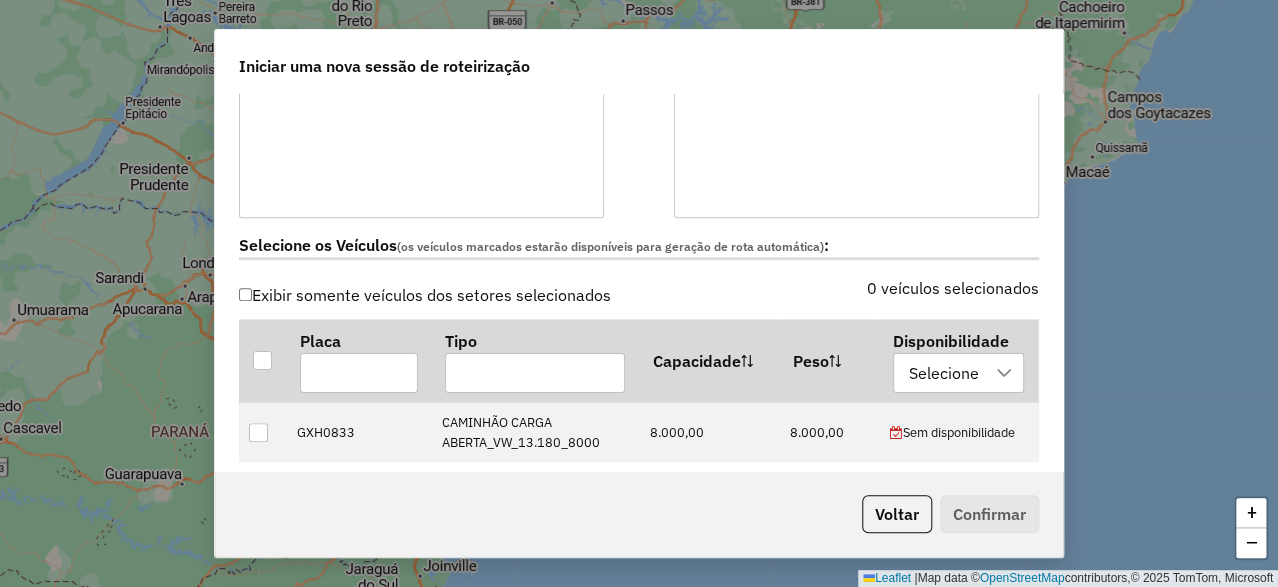 scroll, scrollTop: 699, scrollLeft: 0, axis: vertical 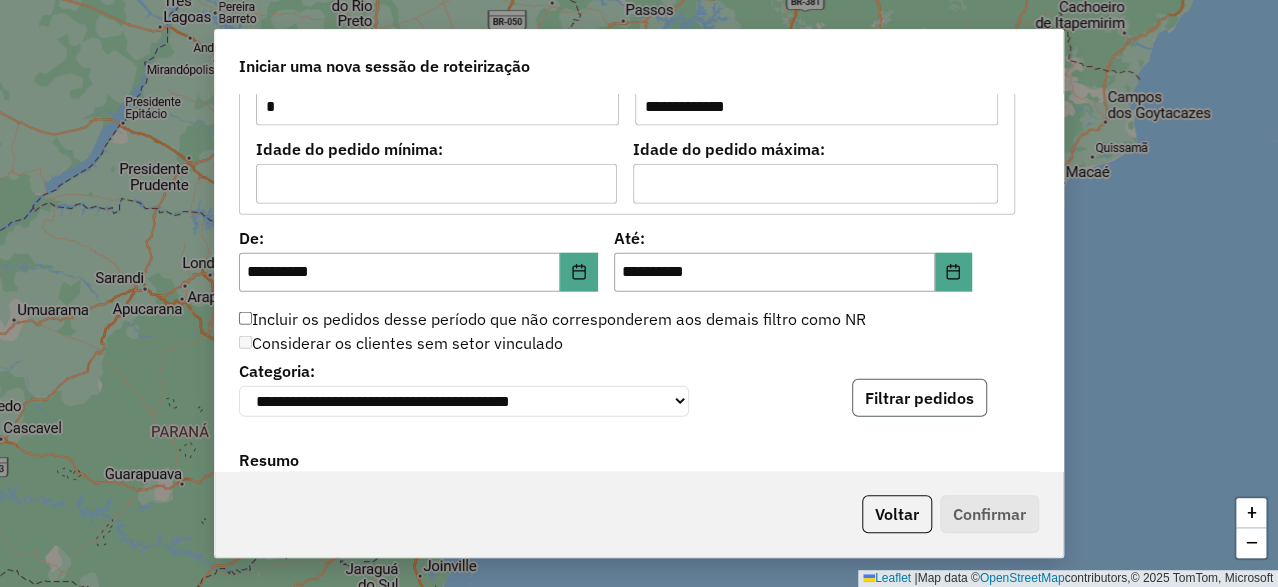 click on "Filtrar pedidos" 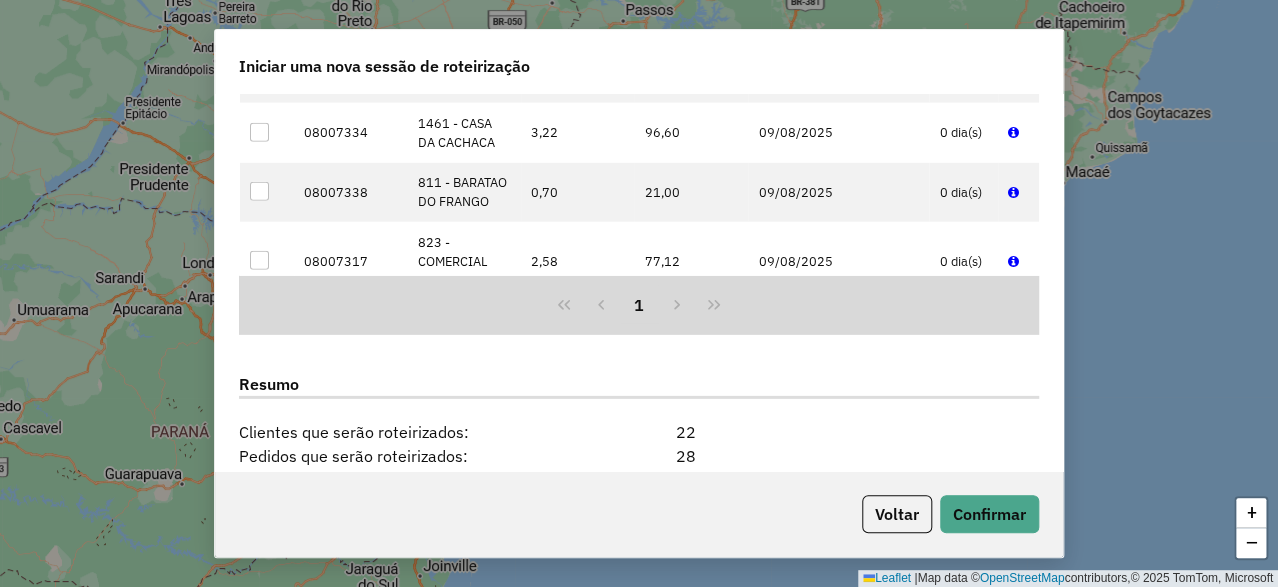 scroll, scrollTop: 2572, scrollLeft: 0, axis: vertical 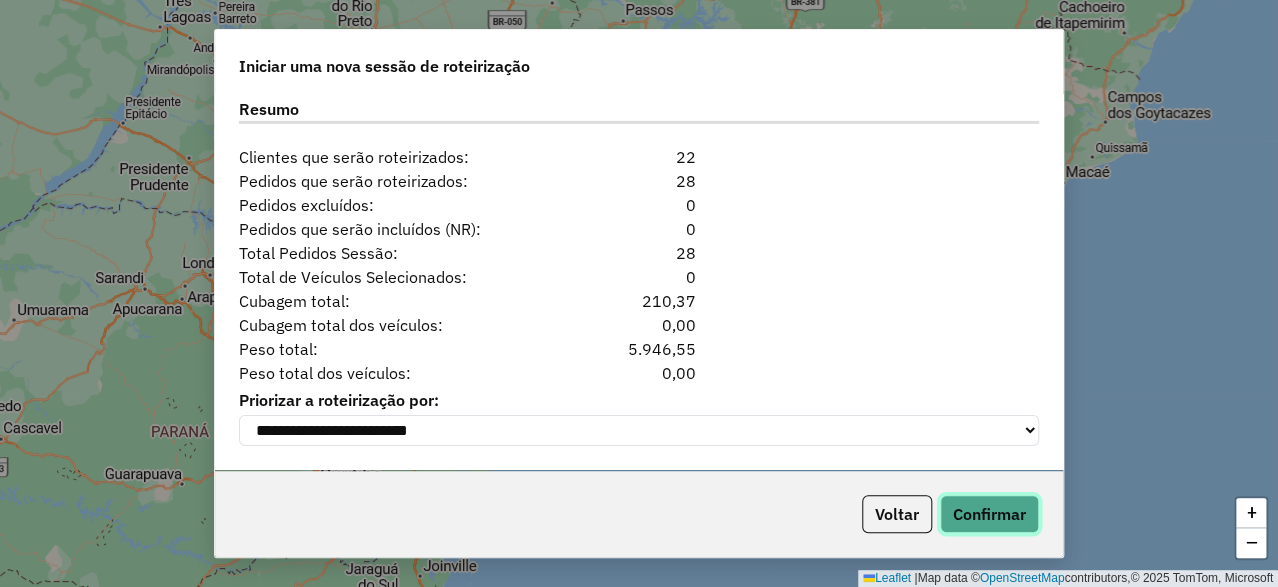 click on "Confirmar" 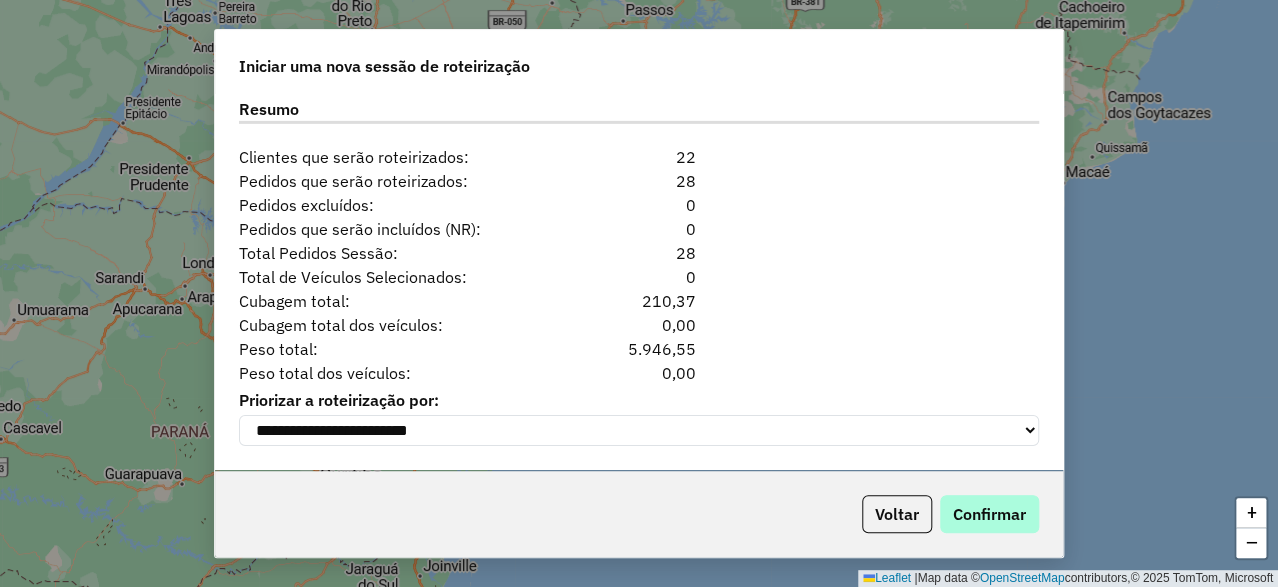click on "Aguarde..." at bounding box center [0, 0] 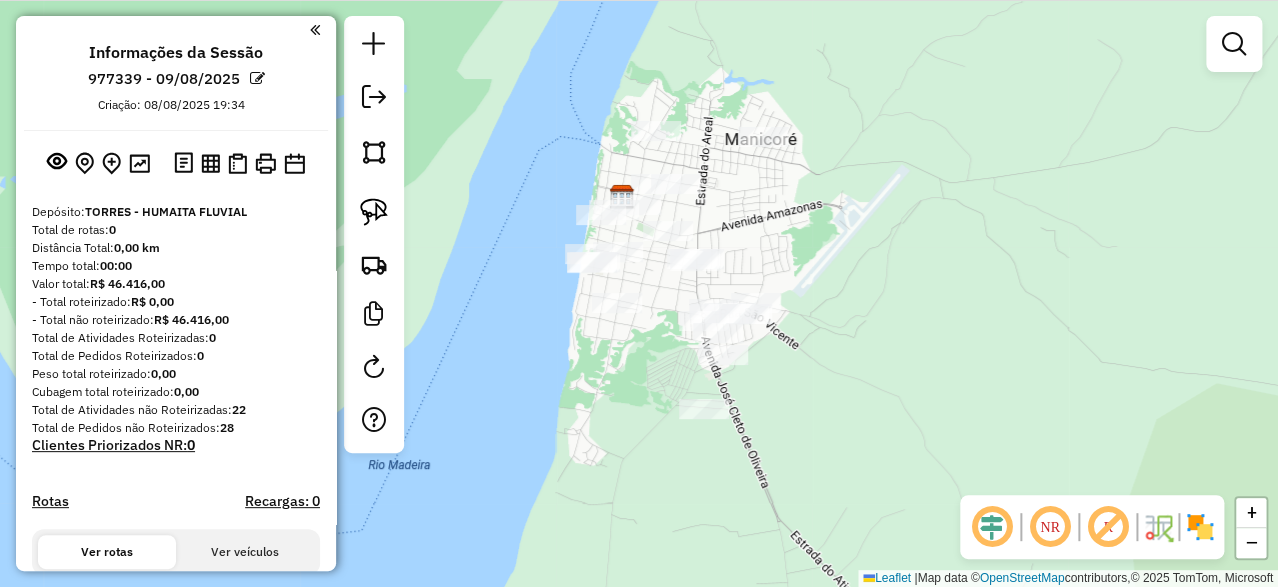 drag, startPoint x: 764, startPoint y: 259, endPoint x: 774, endPoint y: 239, distance: 22.36068 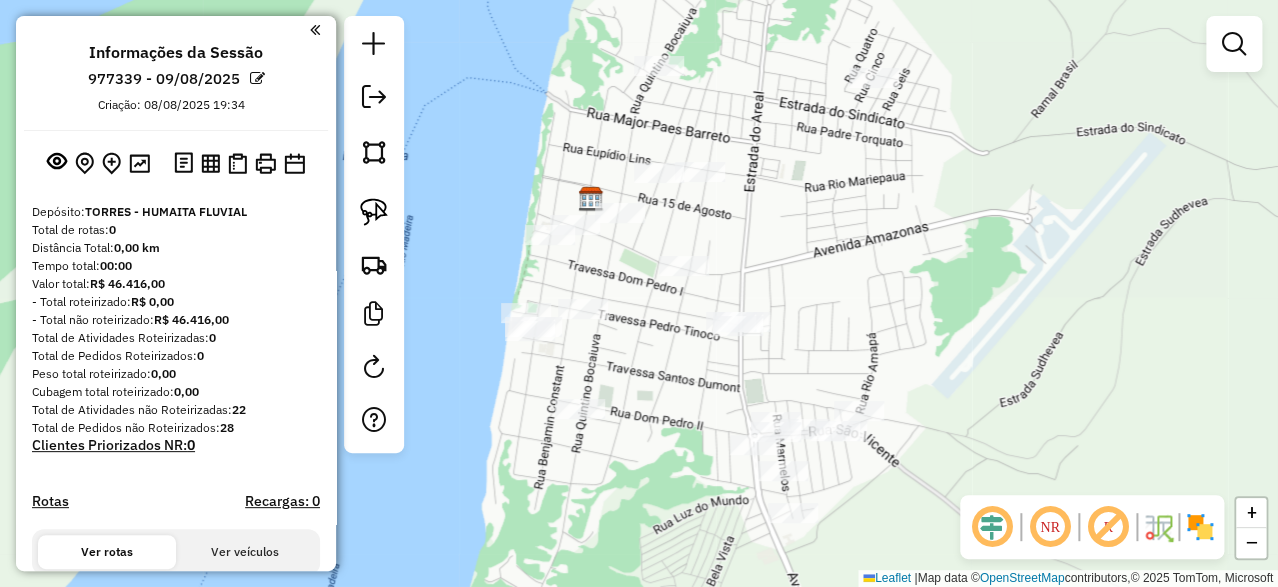 drag, startPoint x: 788, startPoint y: 212, endPoint x: 836, endPoint y: 264, distance: 70.76723 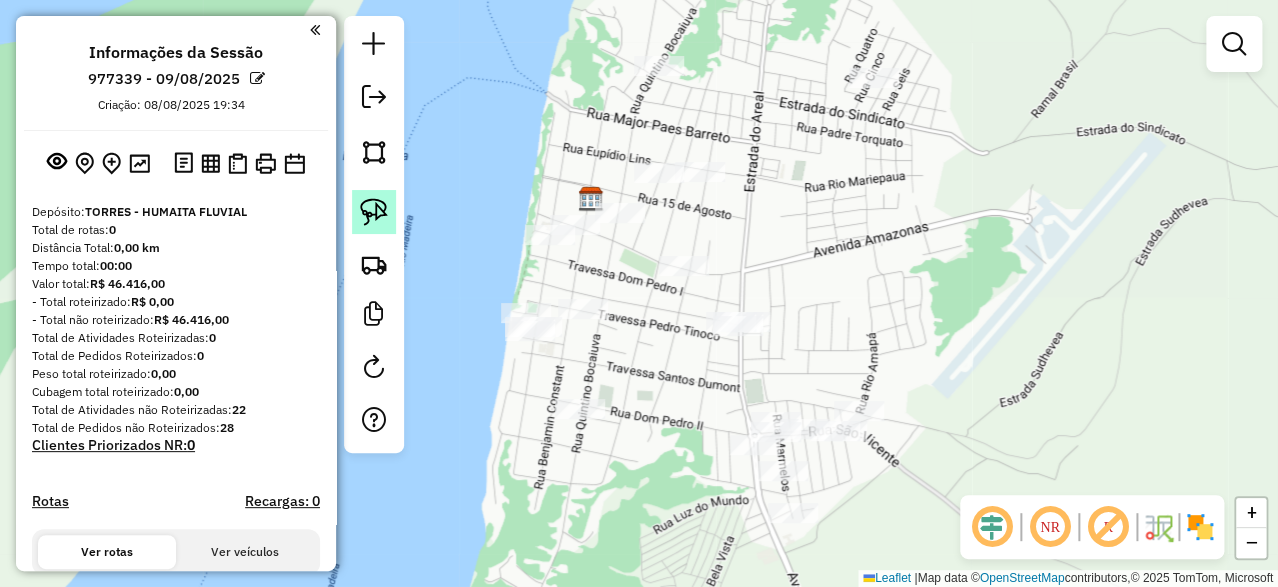 click 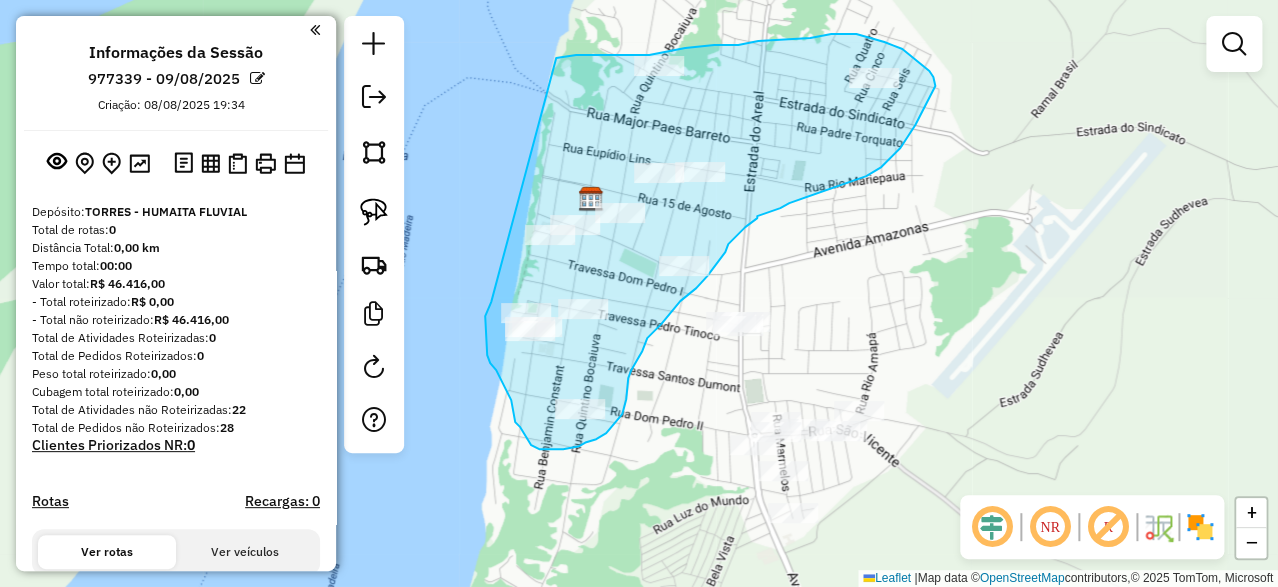 drag, startPoint x: 556, startPoint y: 58, endPoint x: 507, endPoint y: 262, distance: 209.80229 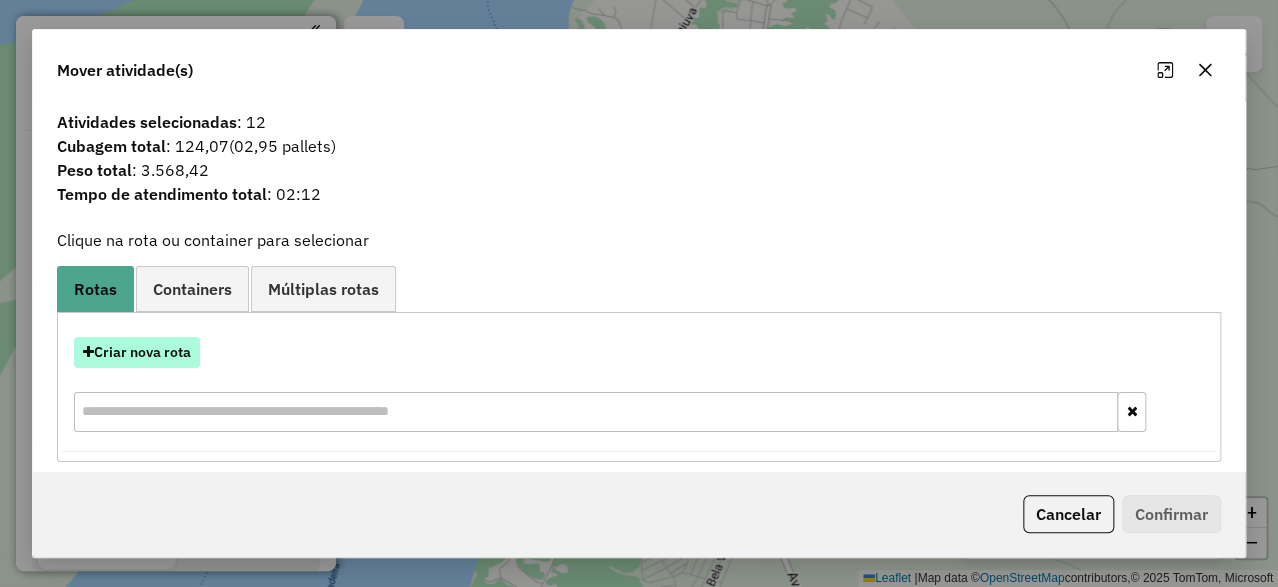 click on "Criar nova rota" at bounding box center [137, 352] 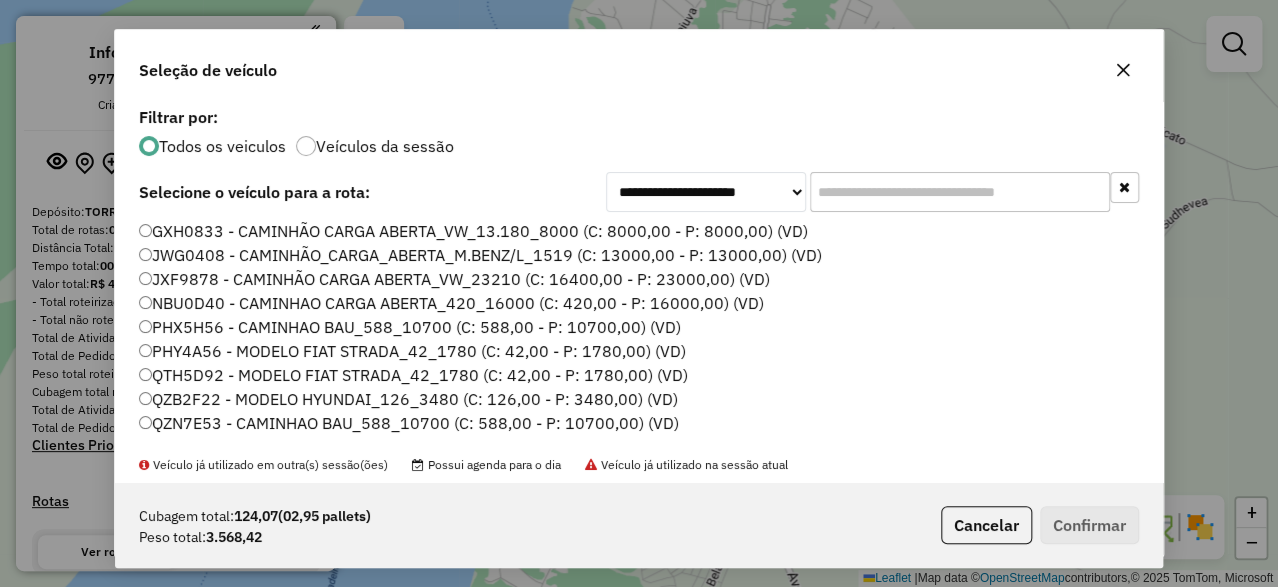 scroll, scrollTop: 11, scrollLeft: 5, axis: both 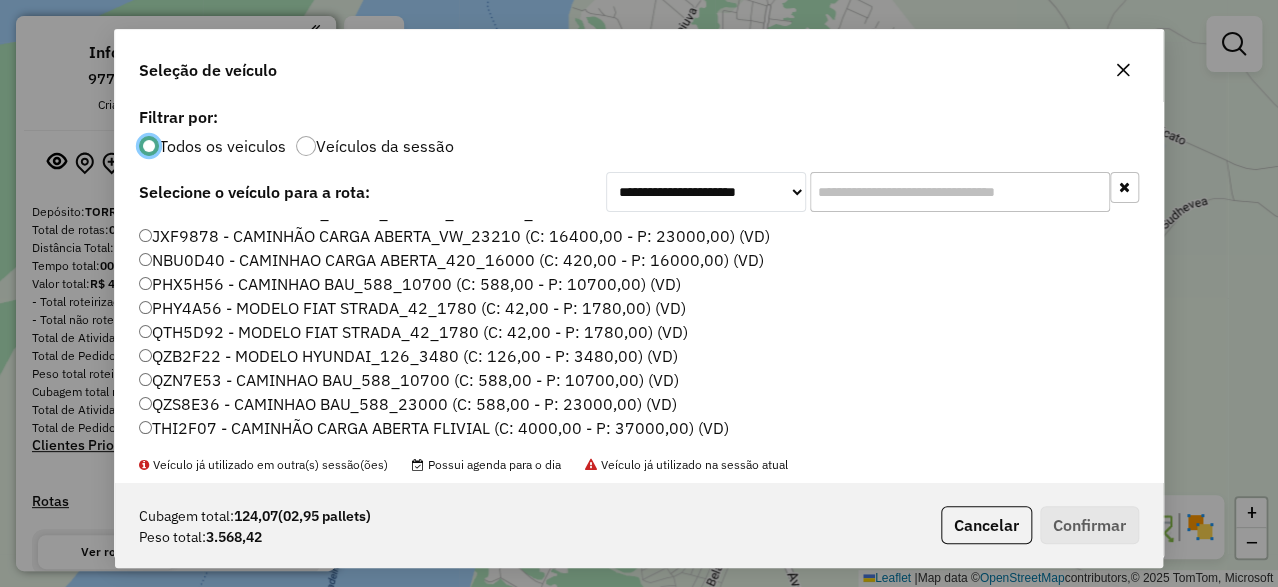 click on "THI2F07 - CAMINHÃO CARGA ABERTA FLIVIAL (C: 4000,00 - P: 37000,00) (VD)" 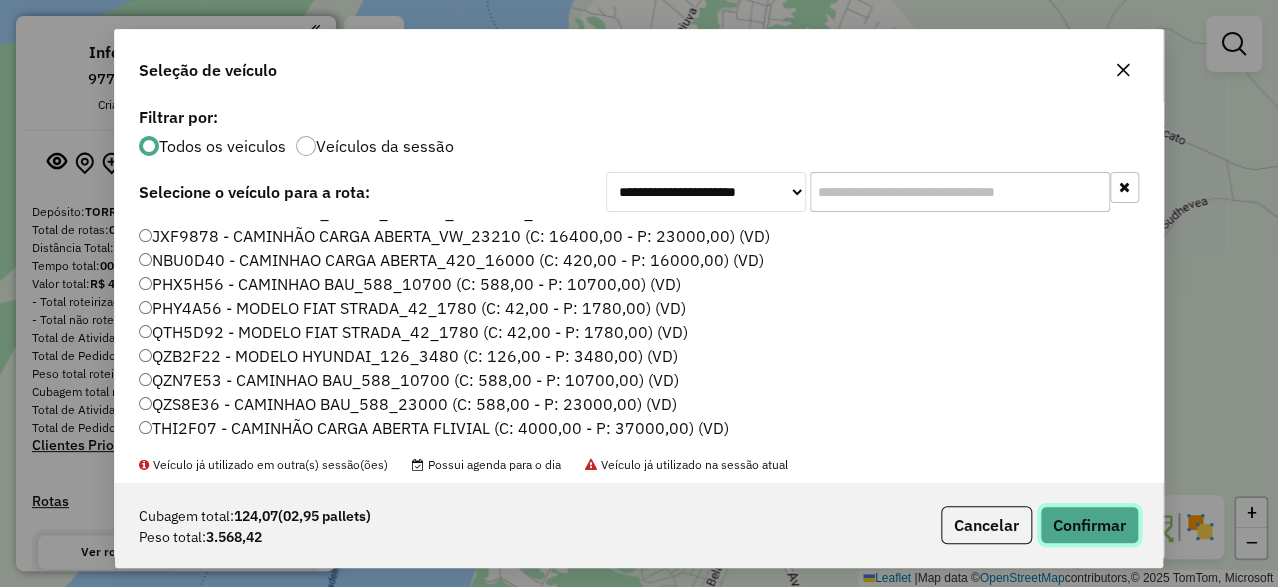 click on "Confirmar" 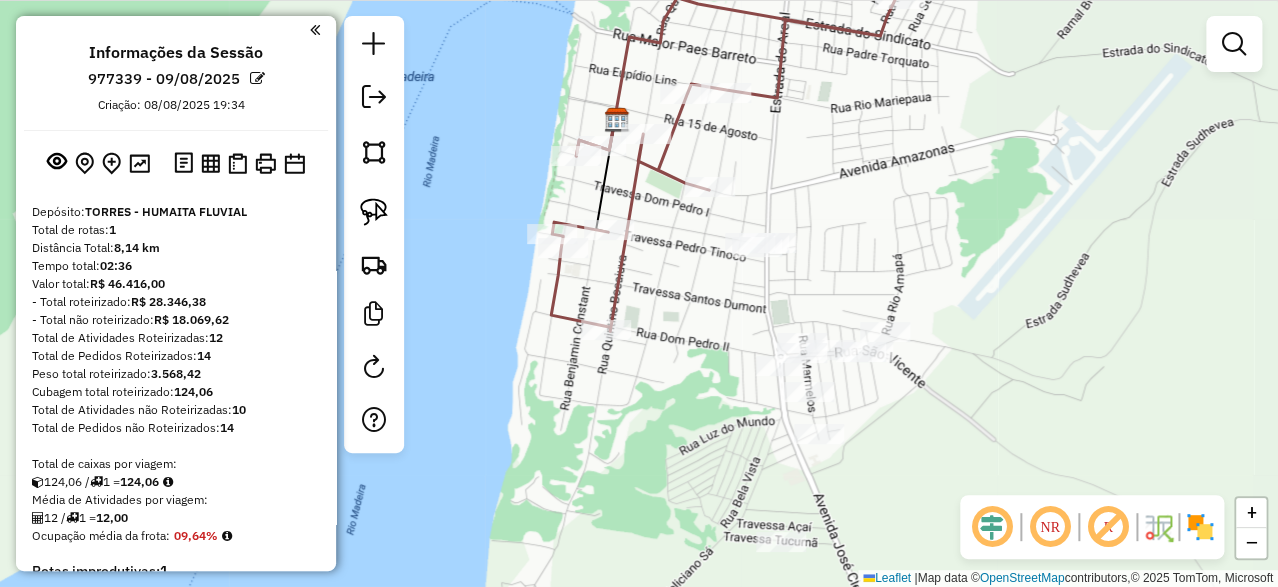 drag, startPoint x: 1026, startPoint y: 243, endPoint x: 1031, endPoint y: 231, distance: 13 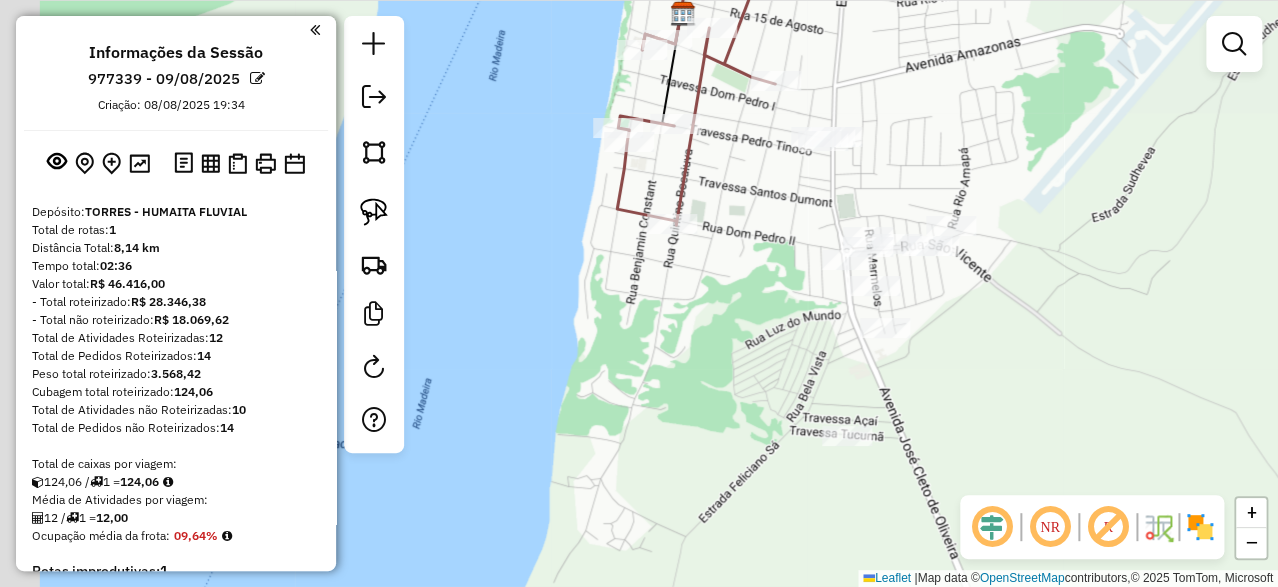 drag, startPoint x: 1025, startPoint y: 262, endPoint x: 1068, endPoint y: 201, distance: 74.63243 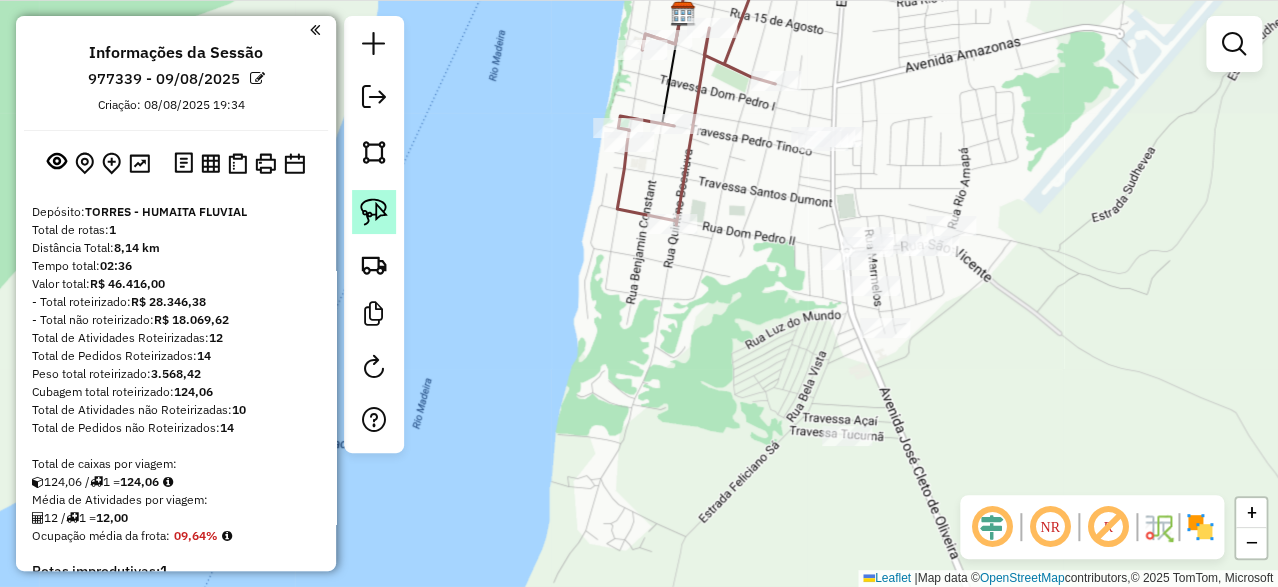 drag, startPoint x: 374, startPoint y: 220, endPoint x: 387, endPoint y: 214, distance: 14.3178215 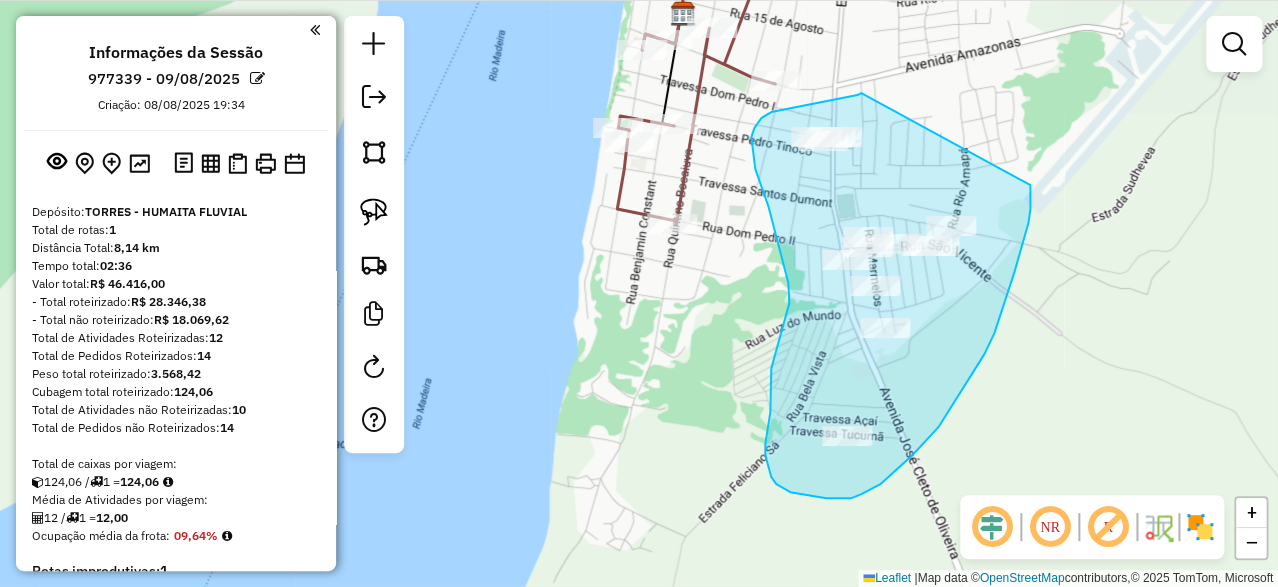 drag, startPoint x: 862, startPoint y: 93, endPoint x: 1028, endPoint y: 175, distance: 185.14859 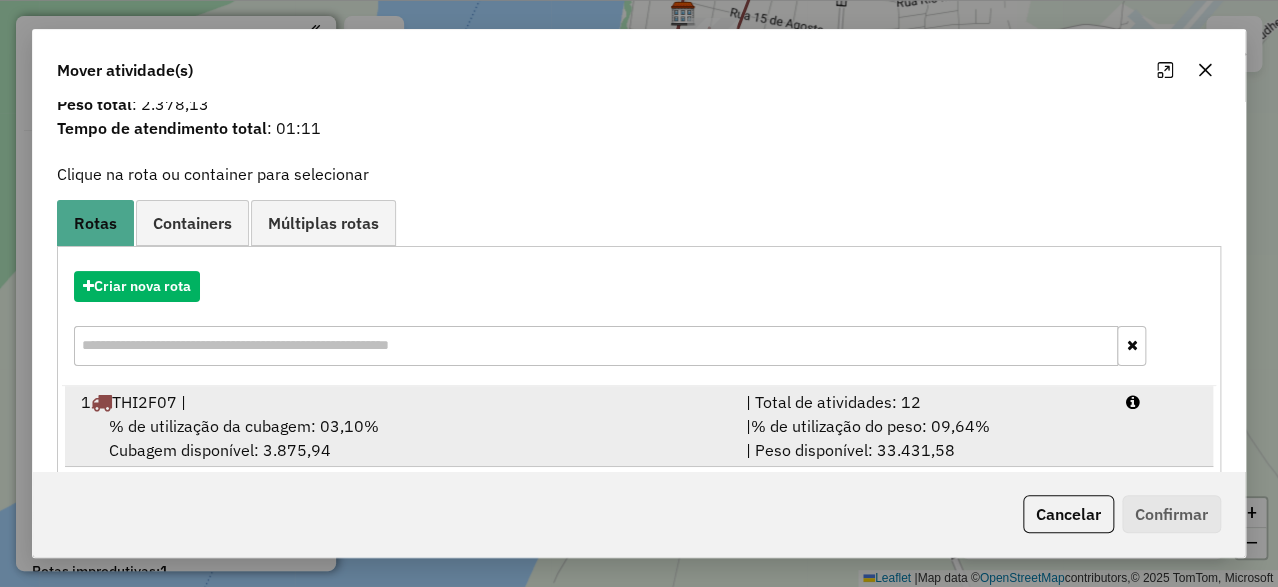 scroll, scrollTop: 95, scrollLeft: 0, axis: vertical 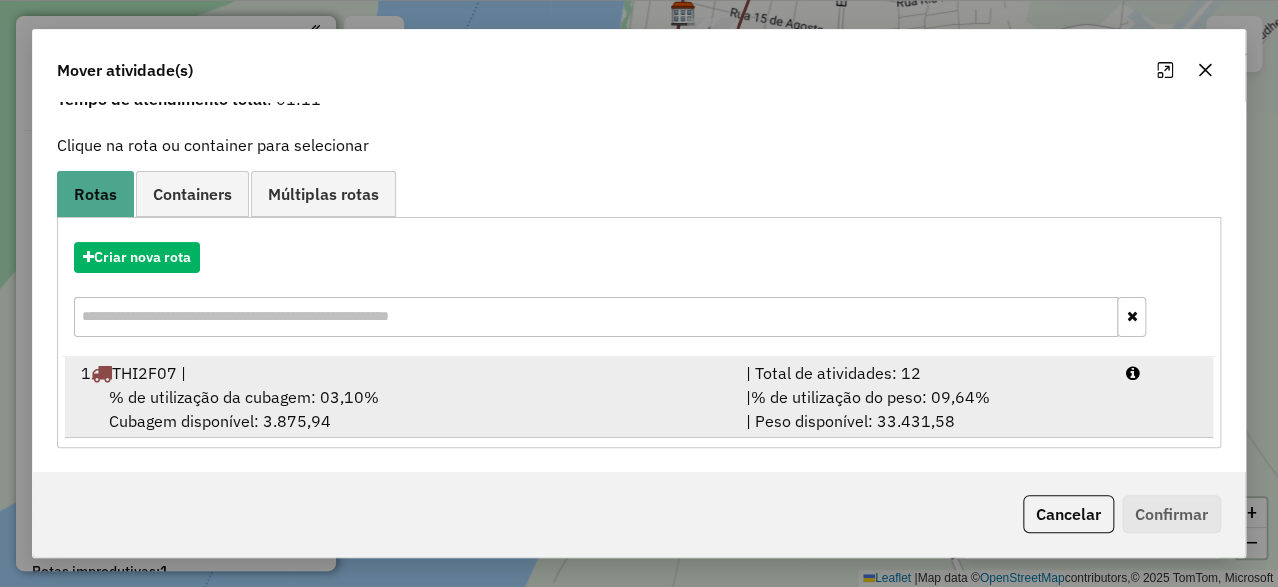 click on "% de utilização da cubagem: 03,10%" at bounding box center [244, 397] 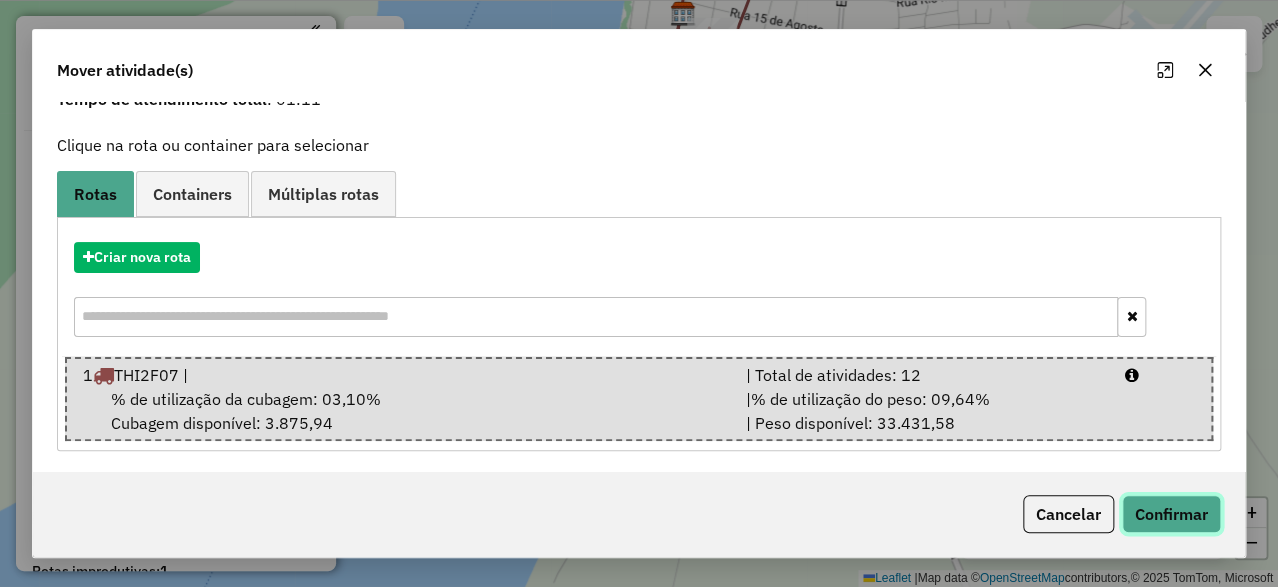 click on "Confirmar" 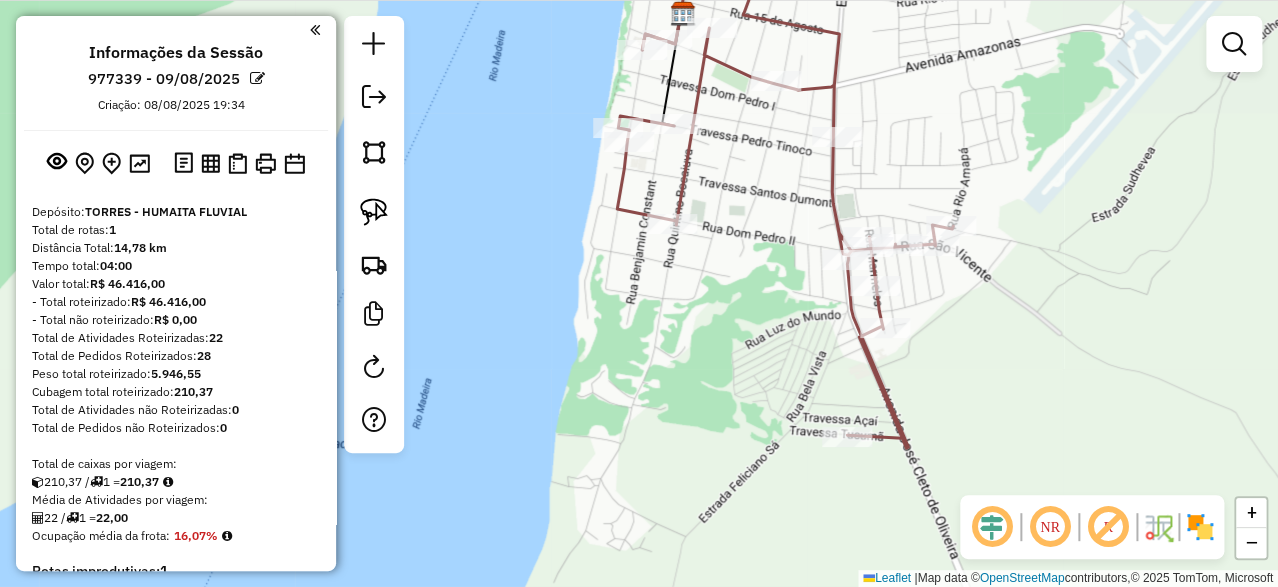 scroll, scrollTop: 0, scrollLeft: 0, axis: both 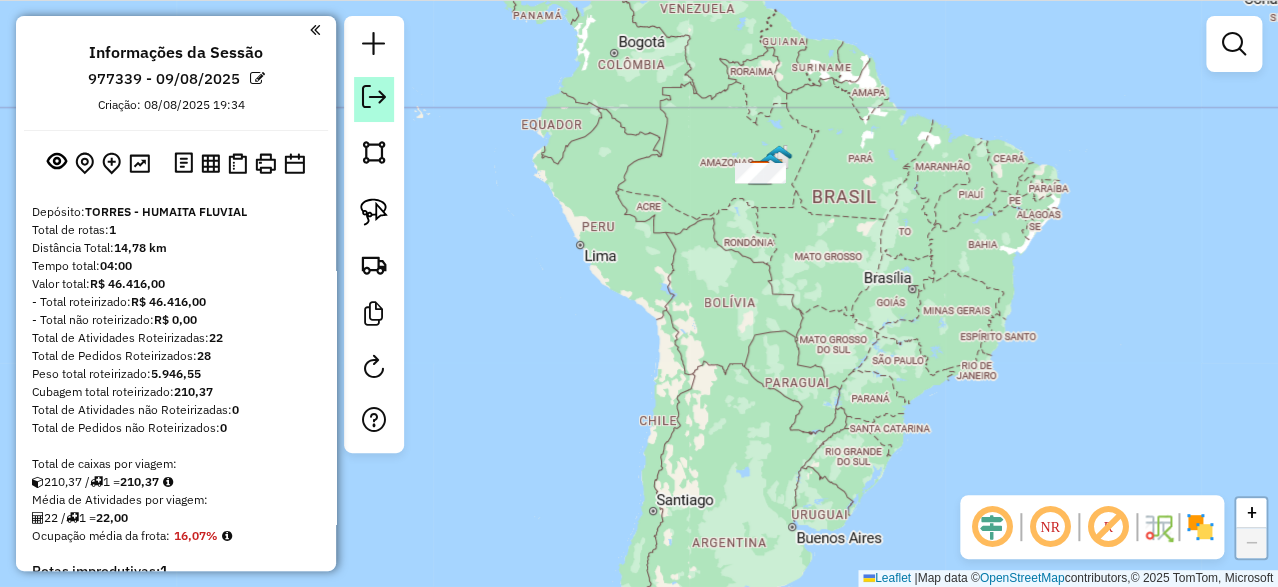 click 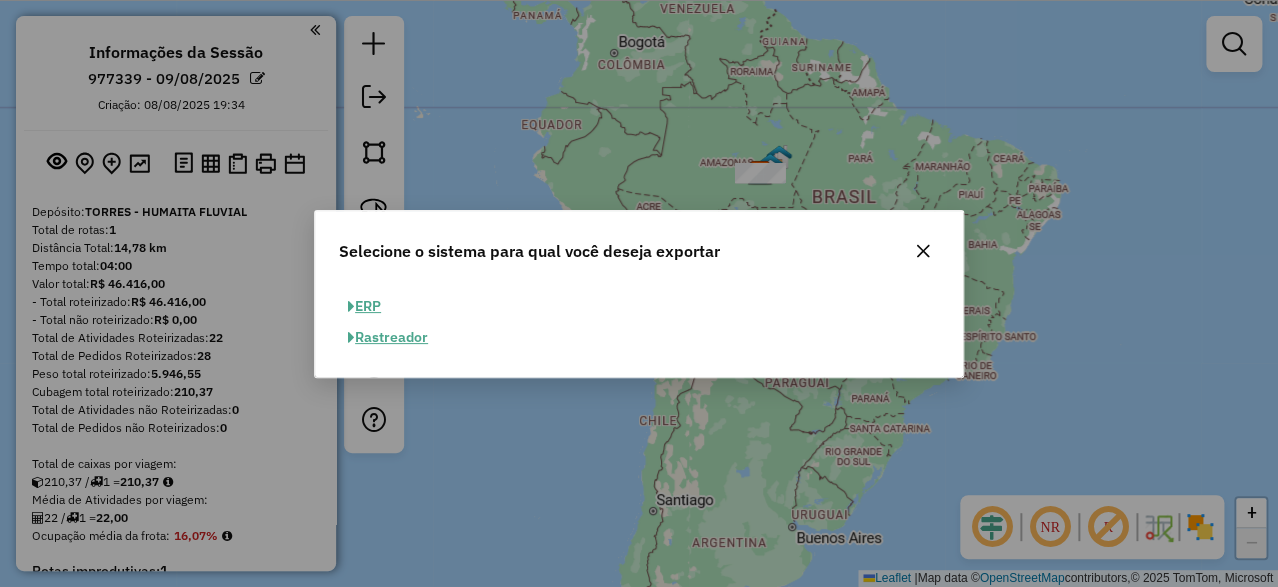 click on "ERP" 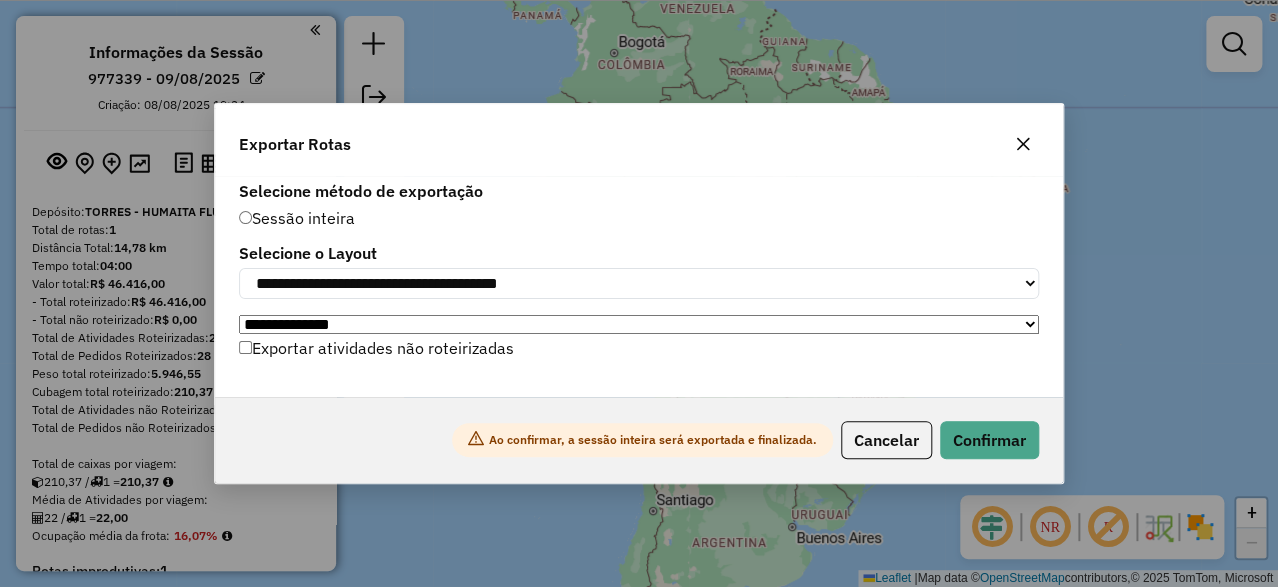 click on "Ao confirmar, a sessão inteira será exportada e finalizada.
Cancelar   Confirmar" 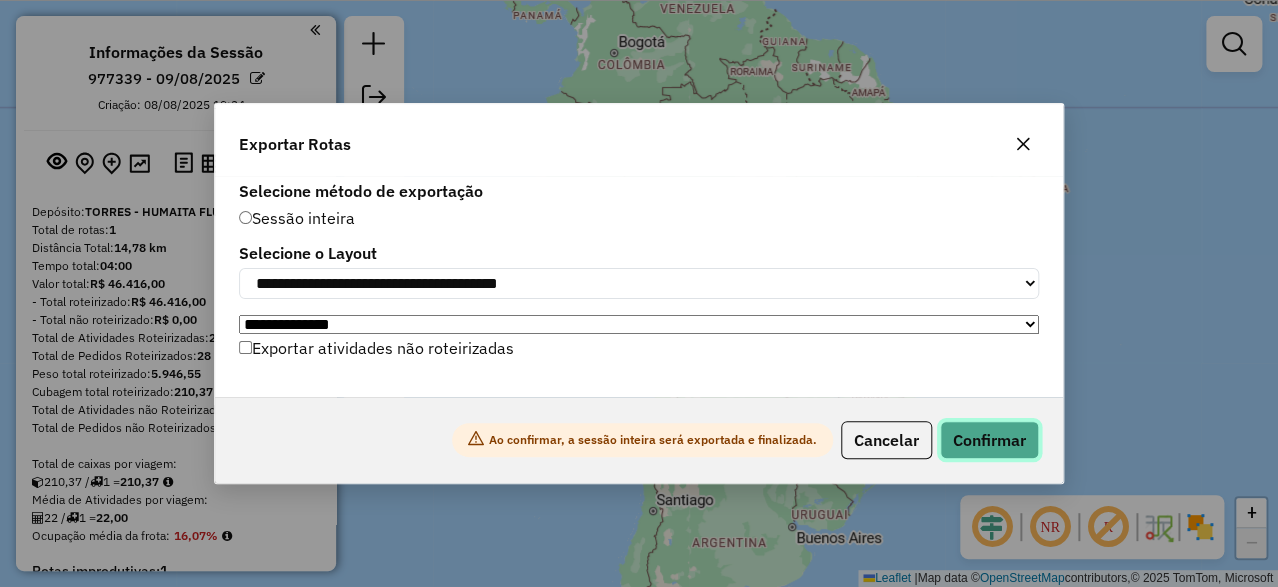 click on "Confirmar" 